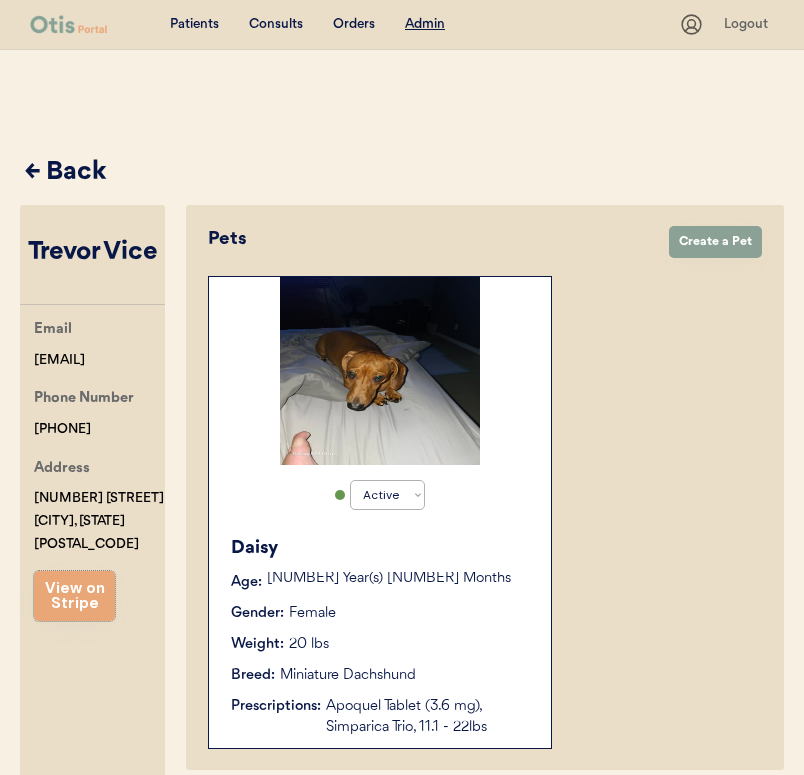 select on "true" 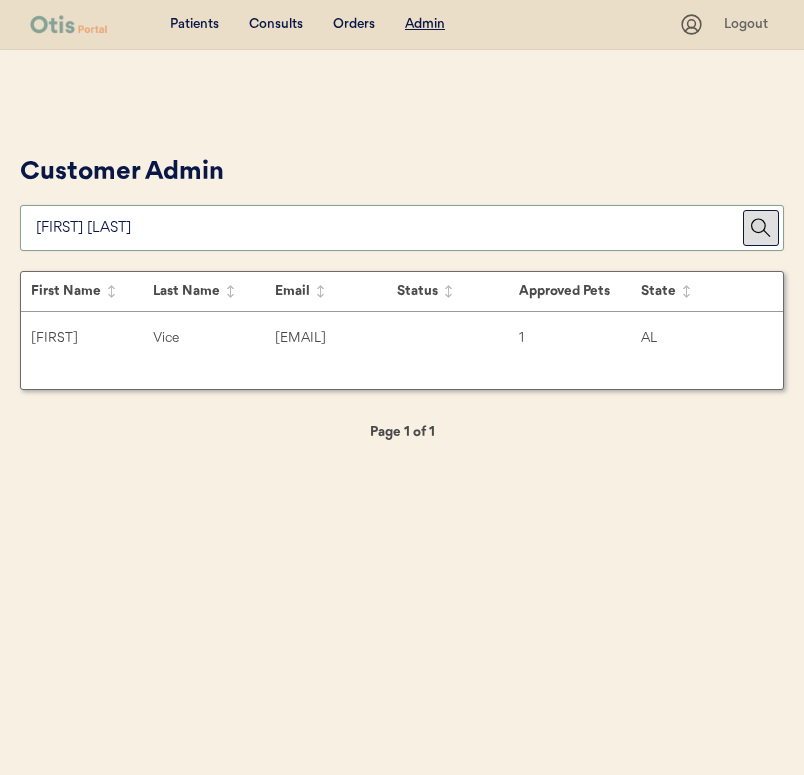 click at bounding box center (389, 228) 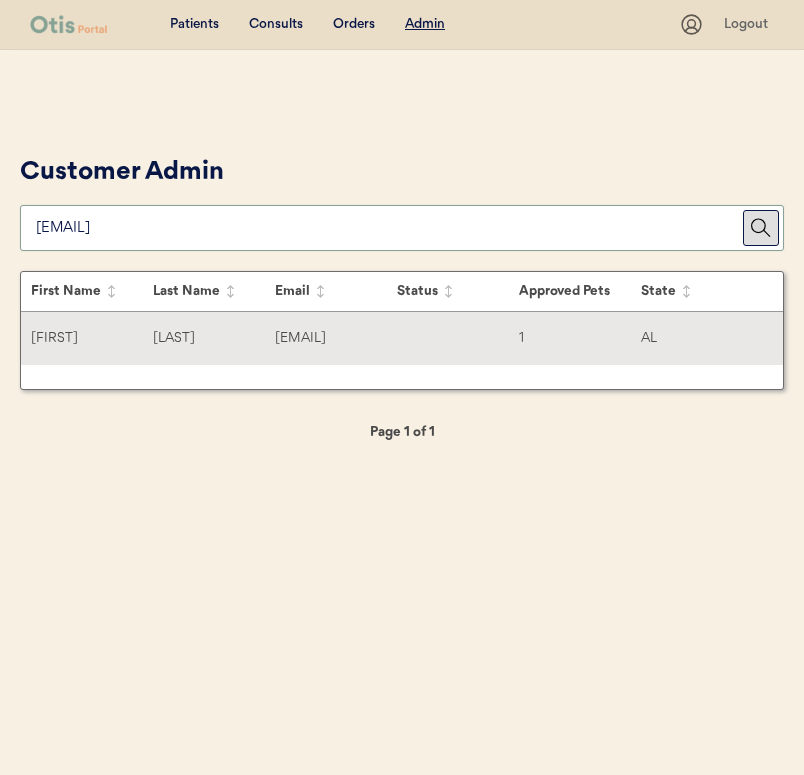 click on "[FIRST] [LAST] [EMAIL] [NUMBER] [STATE]" at bounding box center (402, 338) 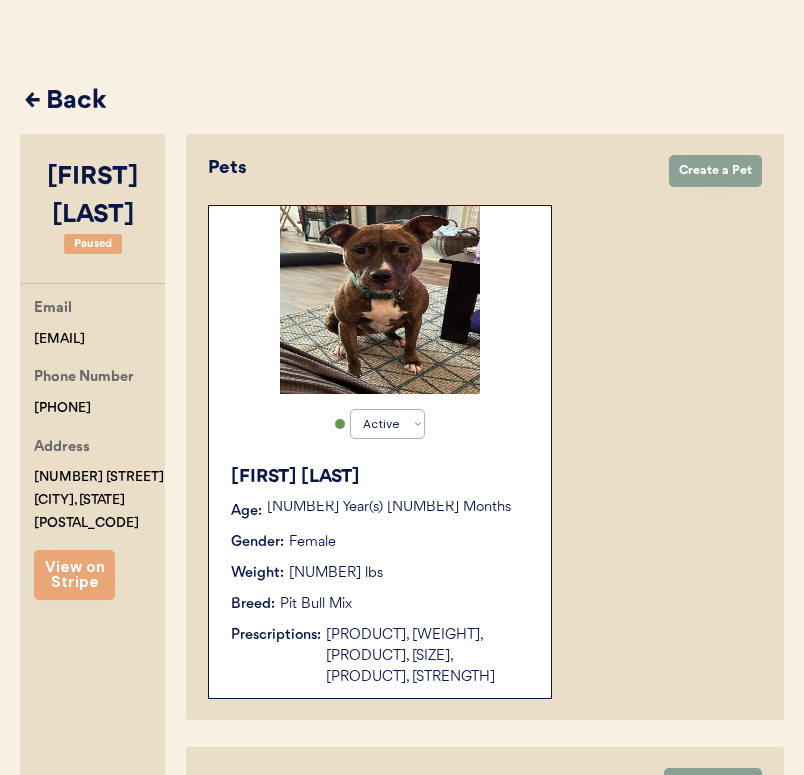 scroll, scrollTop: 0, scrollLeft: 0, axis: both 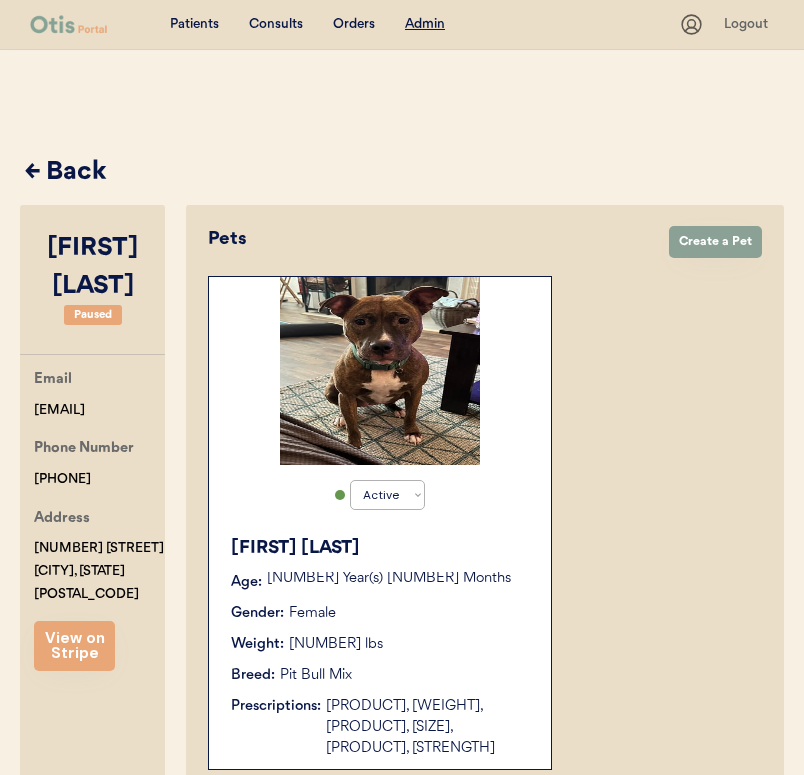 click on "← Back" at bounding box center (404, 173) 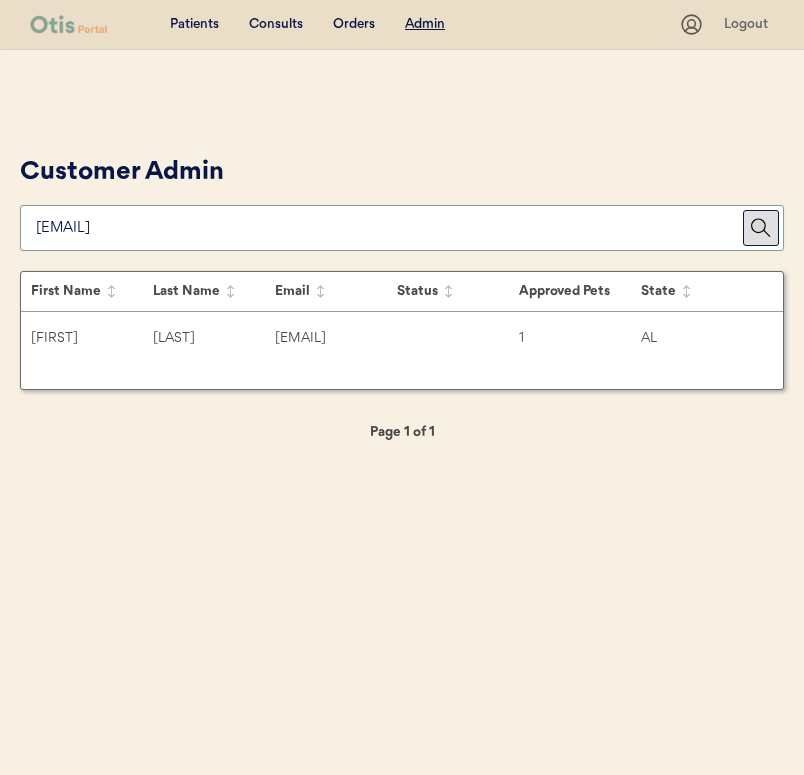 drag, startPoint x: 212, startPoint y: 235, endPoint x: -3, endPoint y: 233, distance: 215.00931 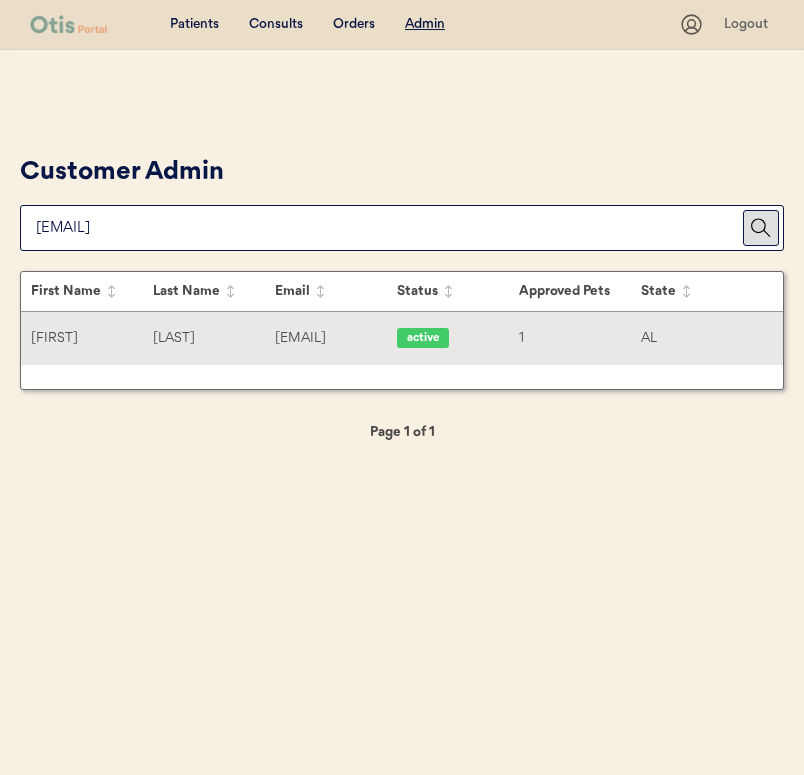 click on "Shelby" at bounding box center [92, 338] 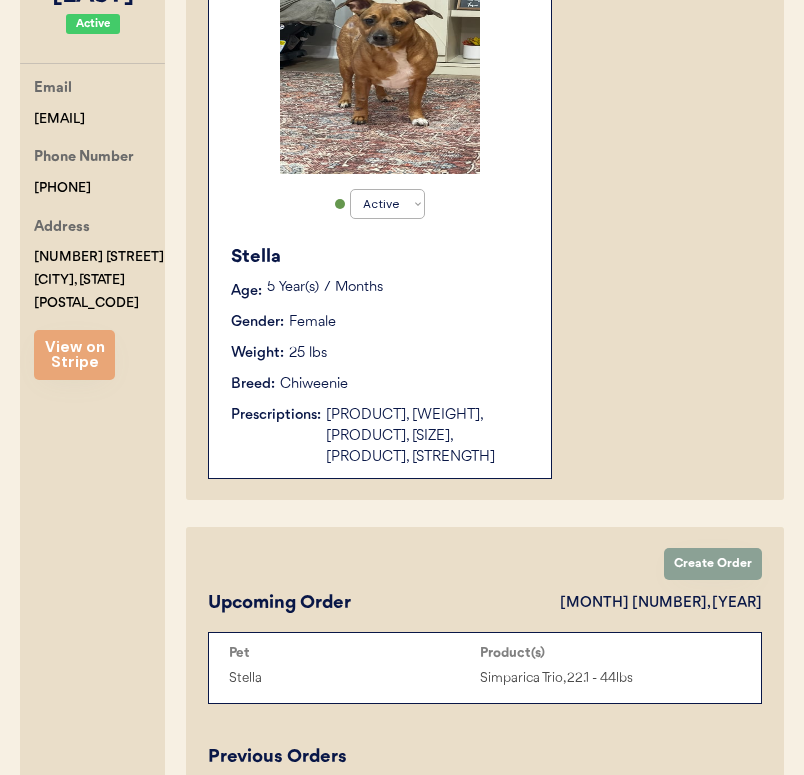 scroll, scrollTop: 0, scrollLeft: 0, axis: both 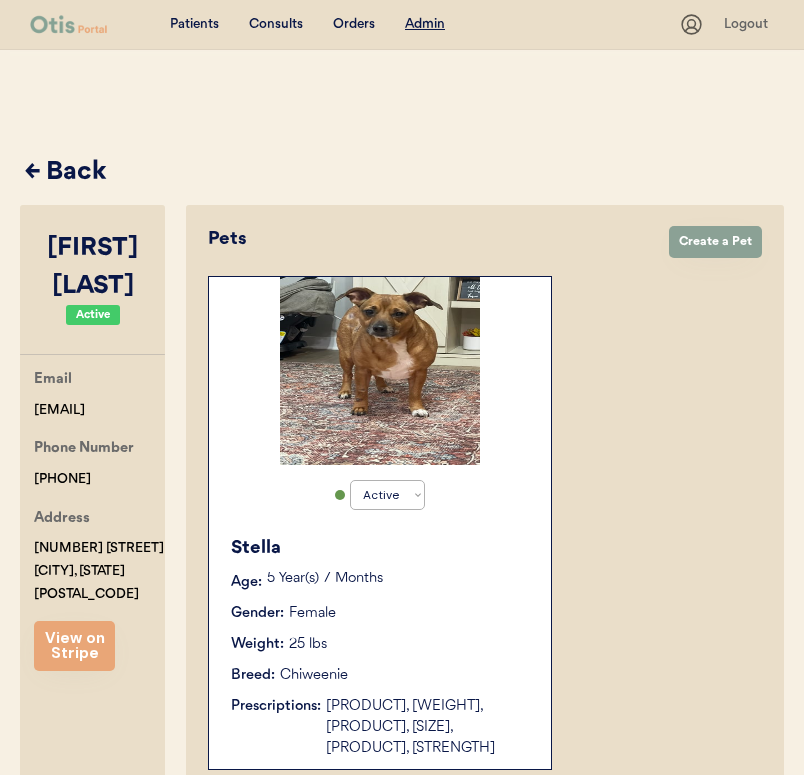 click on "← Back" at bounding box center [404, 173] 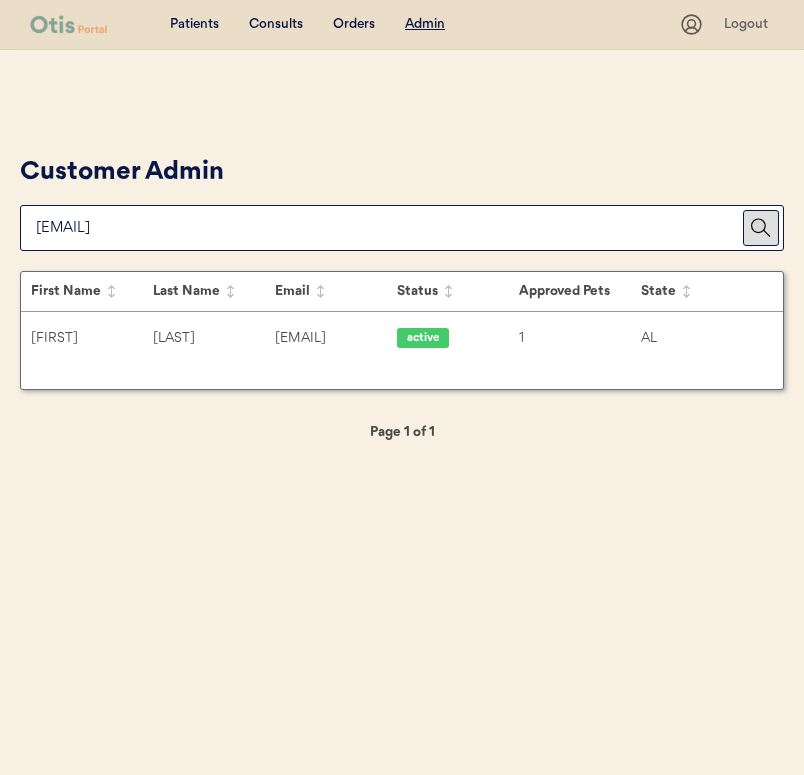 click at bounding box center (389, 228) 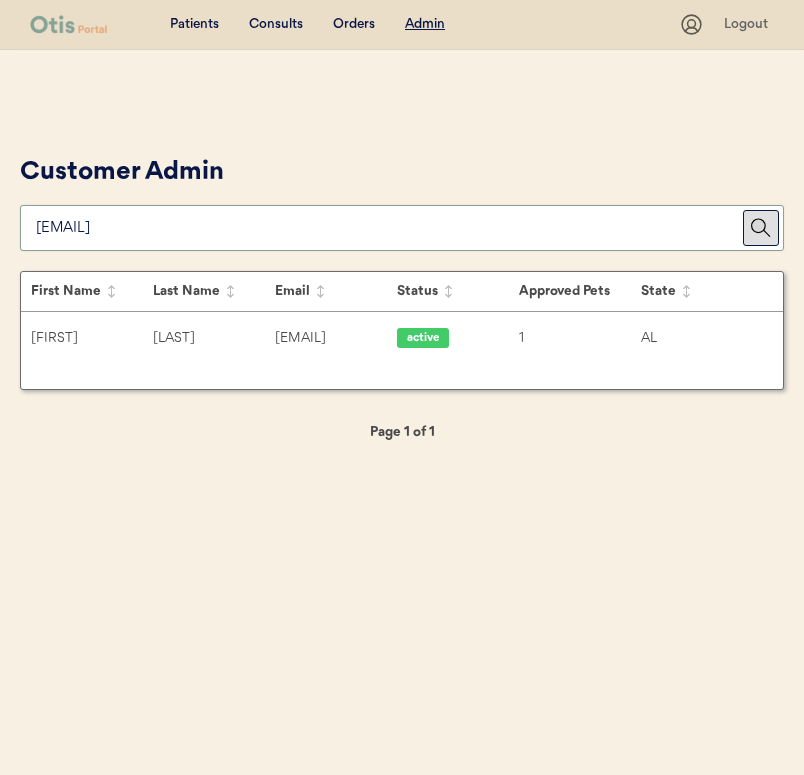 paste on "jusratt3@gmail.com" 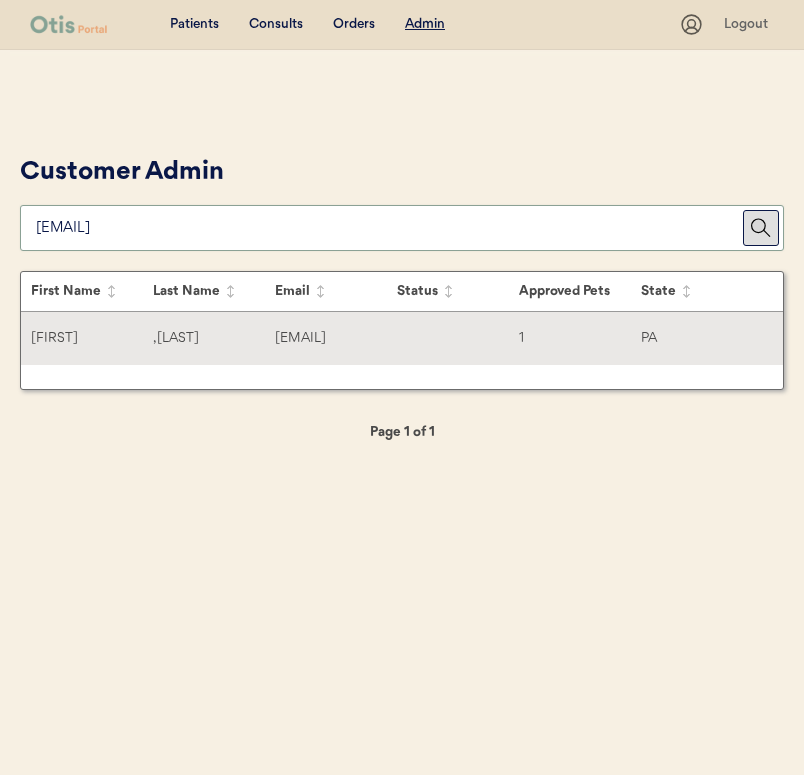 type on "jusratt3@gmail.com" 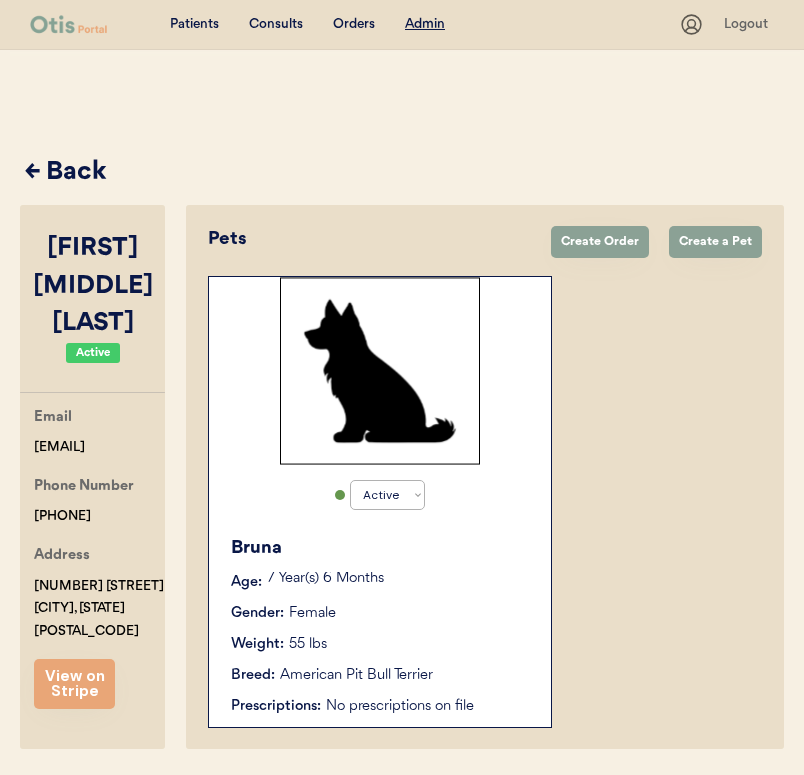 scroll, scrollTop: 66, scrollLeft: 0, axis: vertical 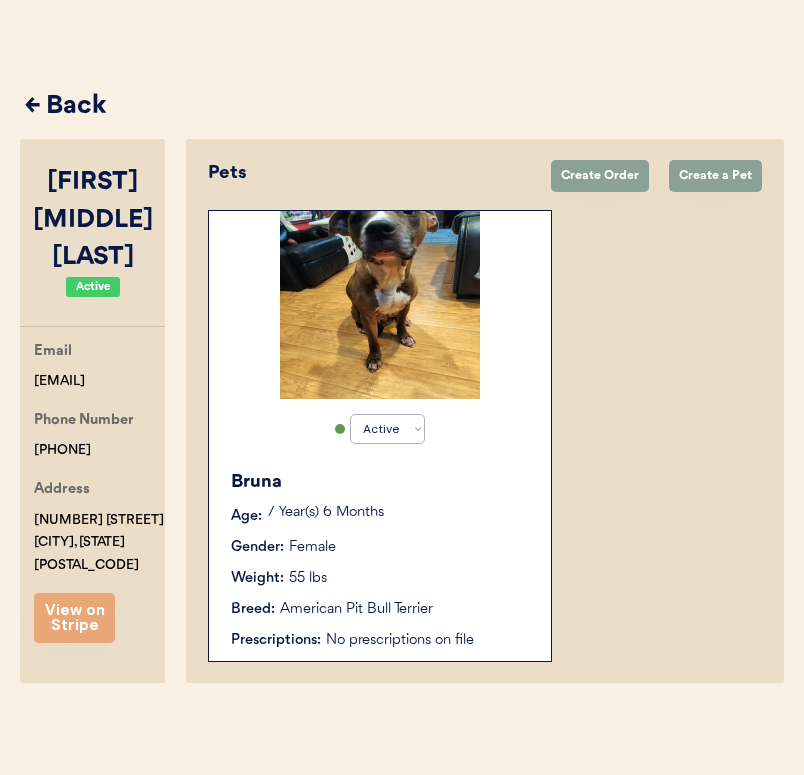 click on "Active Active Inactive Bruna  Age:
7 Year(s) 6 Months
Gender: Female Weight: 55 lbs Breed: American Pit Bull Terrier Prescriptions: No prescriptions on file" at bounding box center [380, 436] 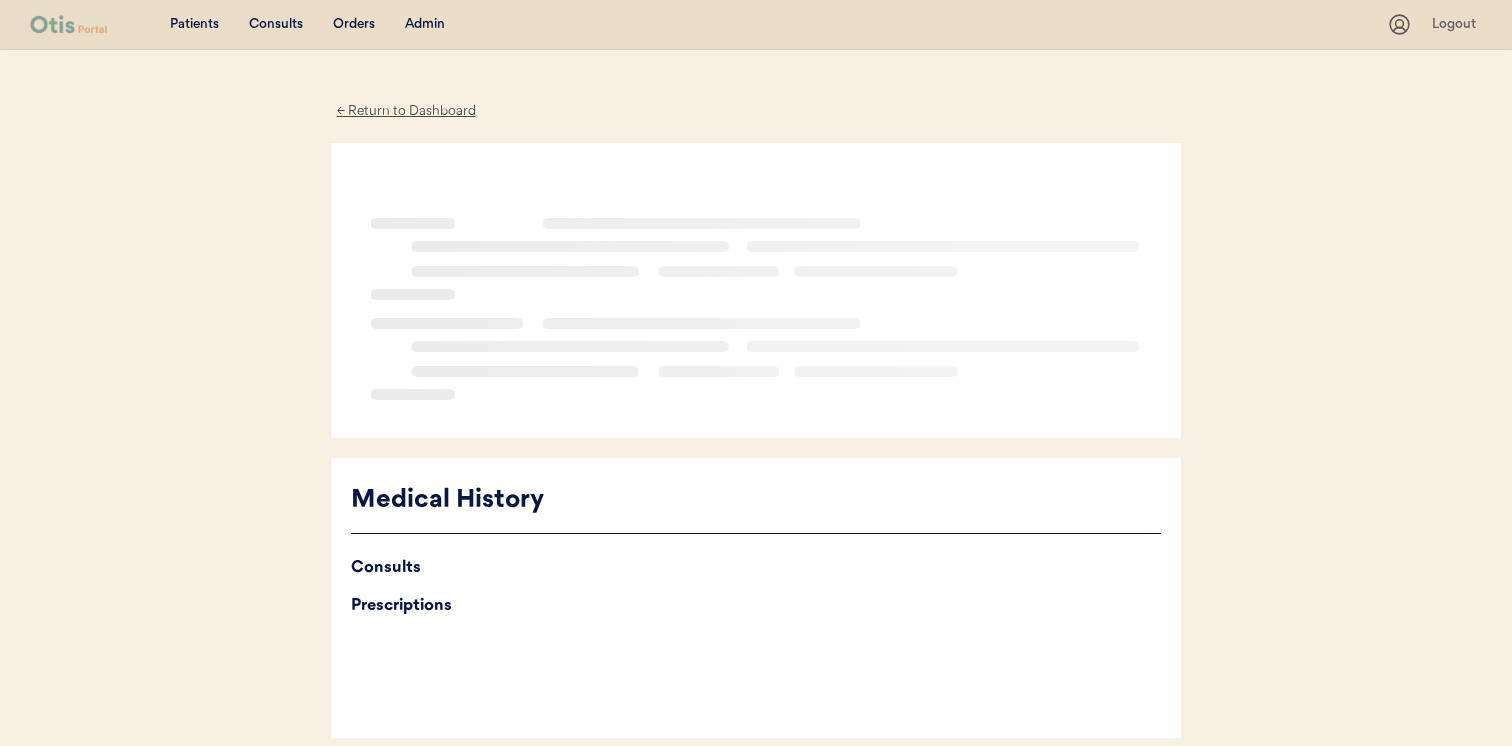 scroll, scrollTop: 0, scrollLeft: 0, axis: both 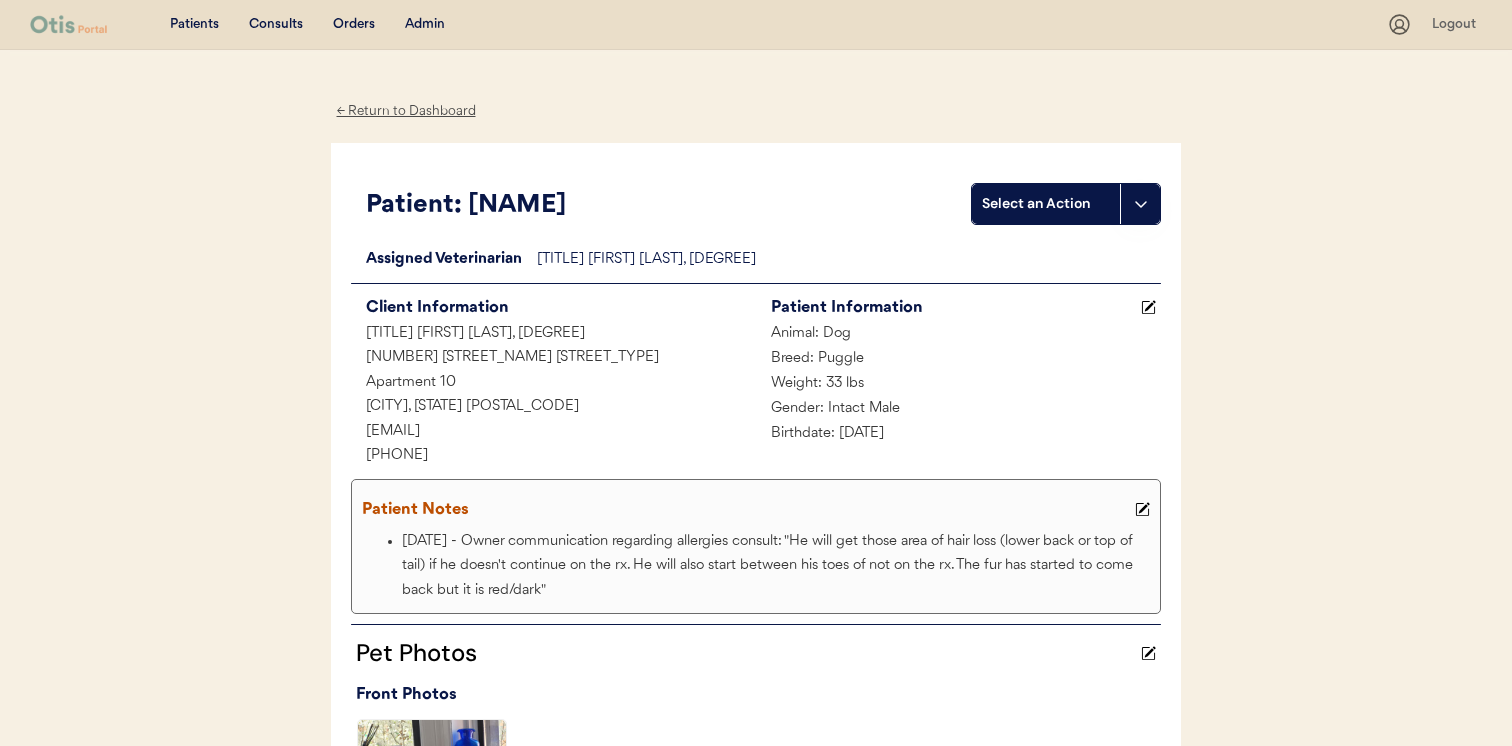 click at bounding box center (1142, 509) 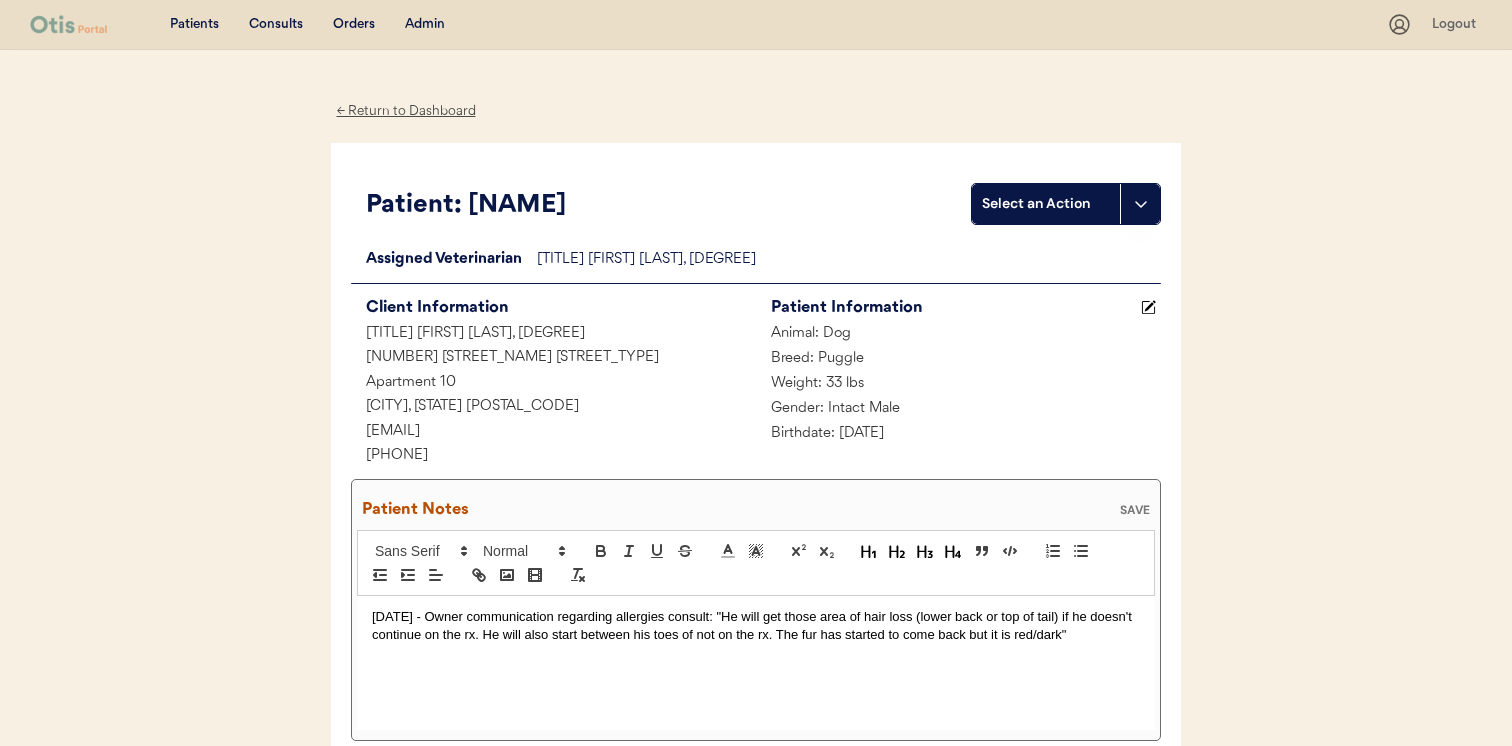 click on "5/15/25 - Owner communication regarding allergies consult: "He will get those area of hair loss (lower back or top of tail) if he doesn't continue on the rx. He will also start between his toes of not on the rx. The fur has started to come back but it is red/dark"" at bounding box center [756, 626] 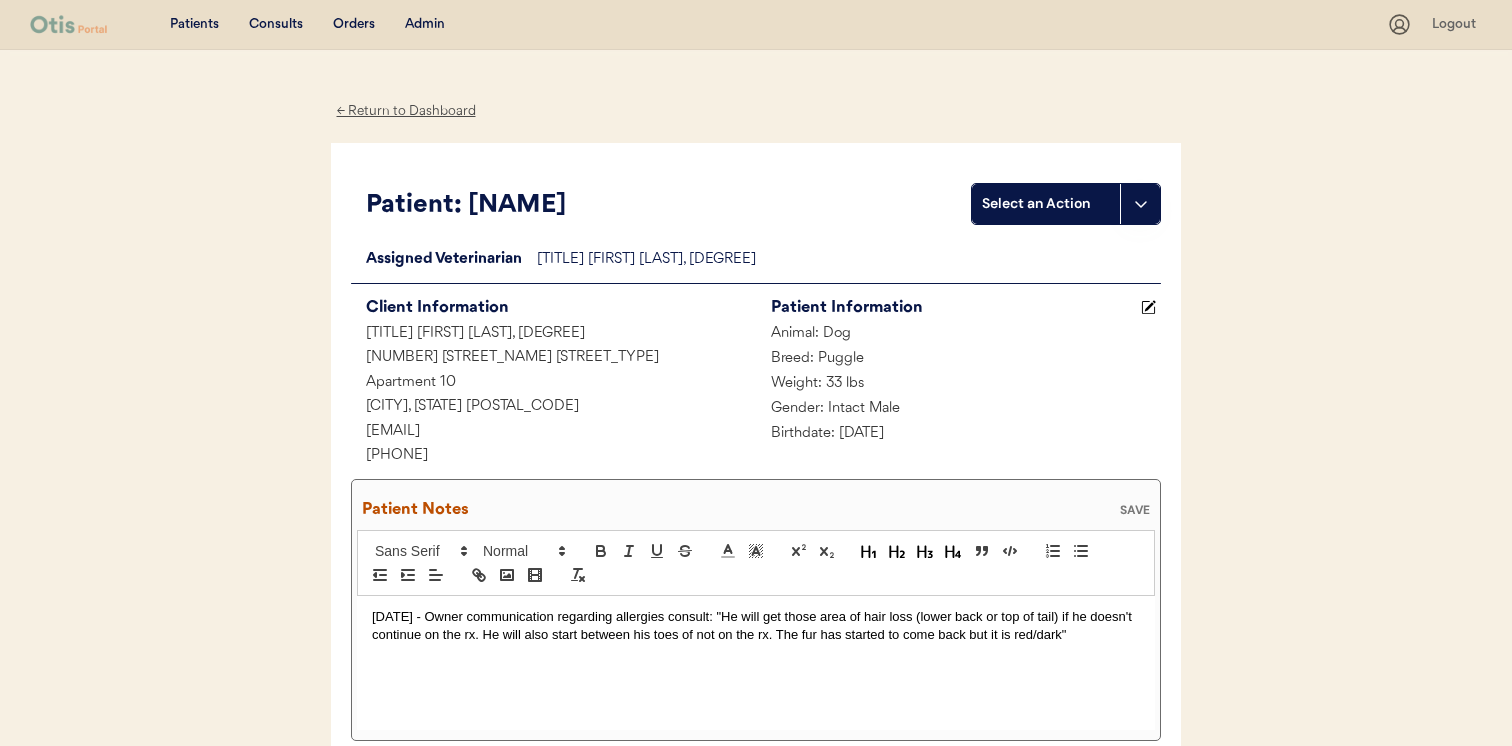 type 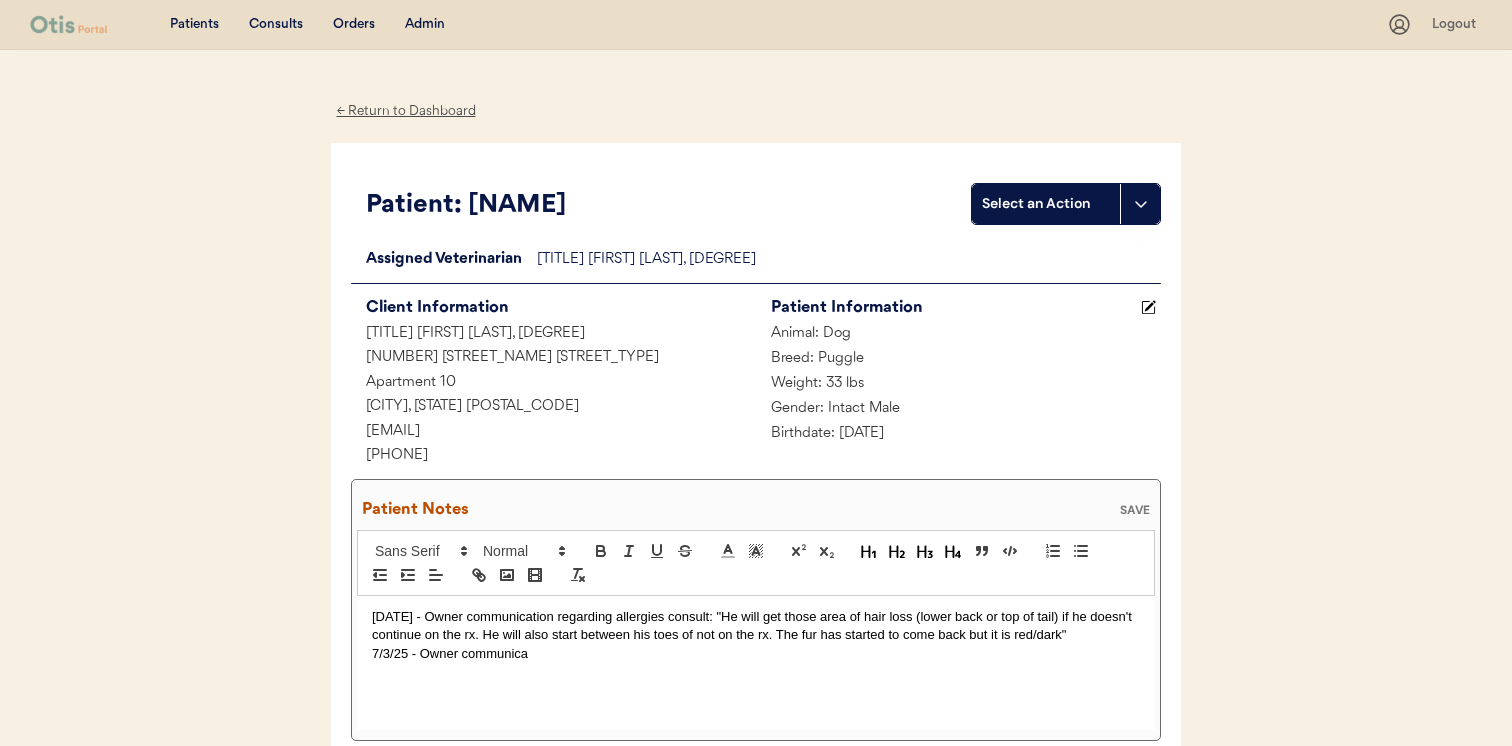 click on "5/15/25 - Owner communication regarding allergies consult: "He will get those area of hair loss (lower back or top of tail) if he doesn't continue on the rx. He will also start between his toes of not on the rx. The fur has started to come back but it is red/dark" 7/3/25 - Owner communica" at bounding box center [756, 663] 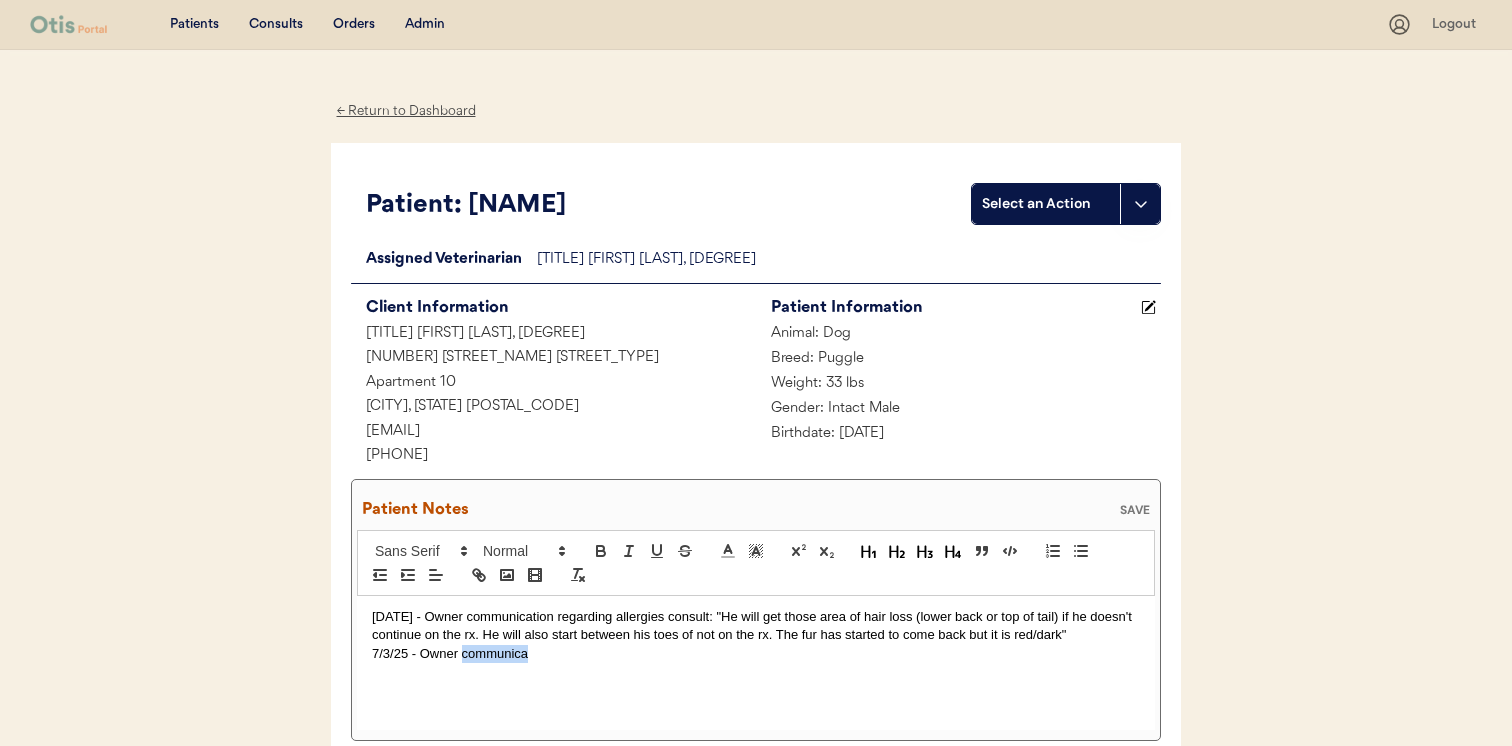 click on "7/3/25 - Owner communica" at bounding box center (756, 654) 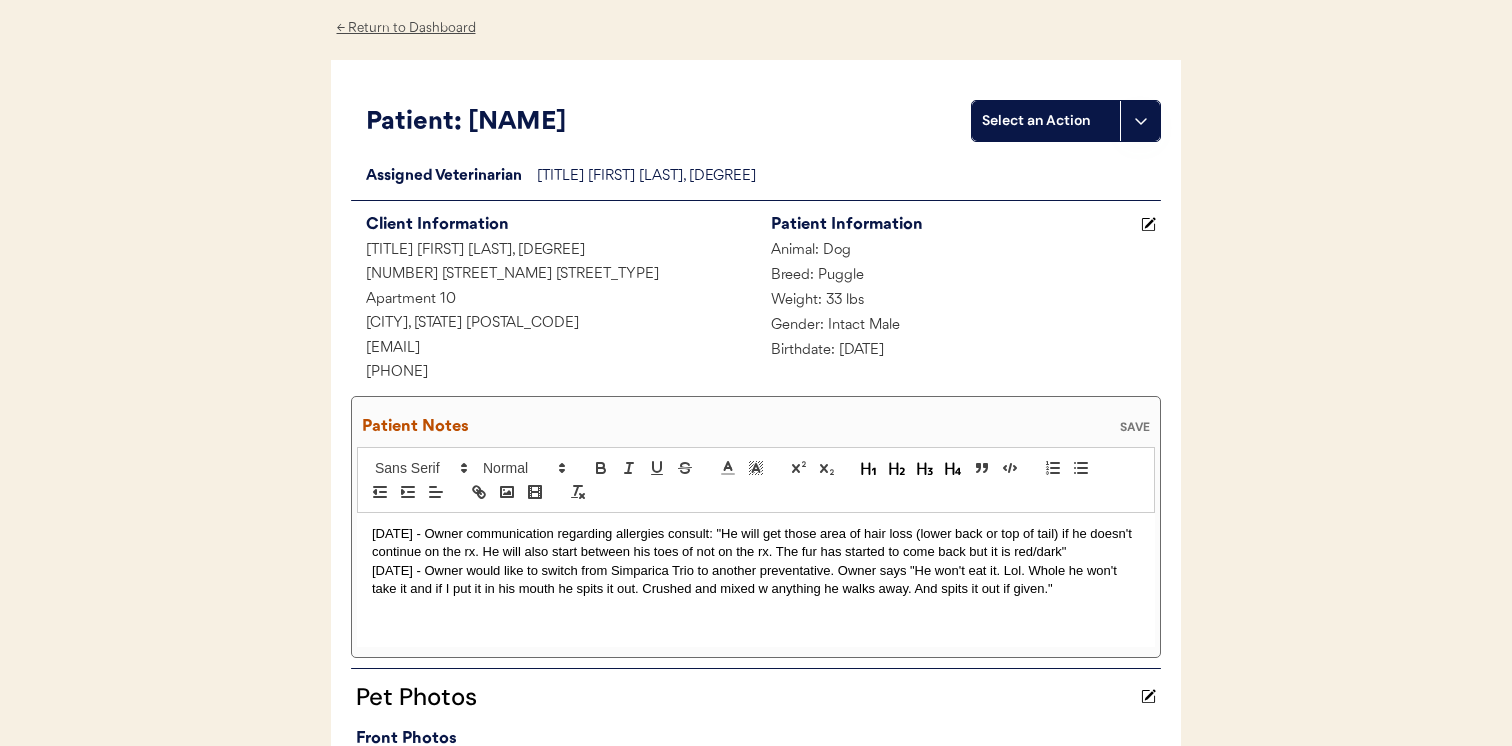 scroll, scrollTop: 84, scrollLeft: 0, axis: vertical 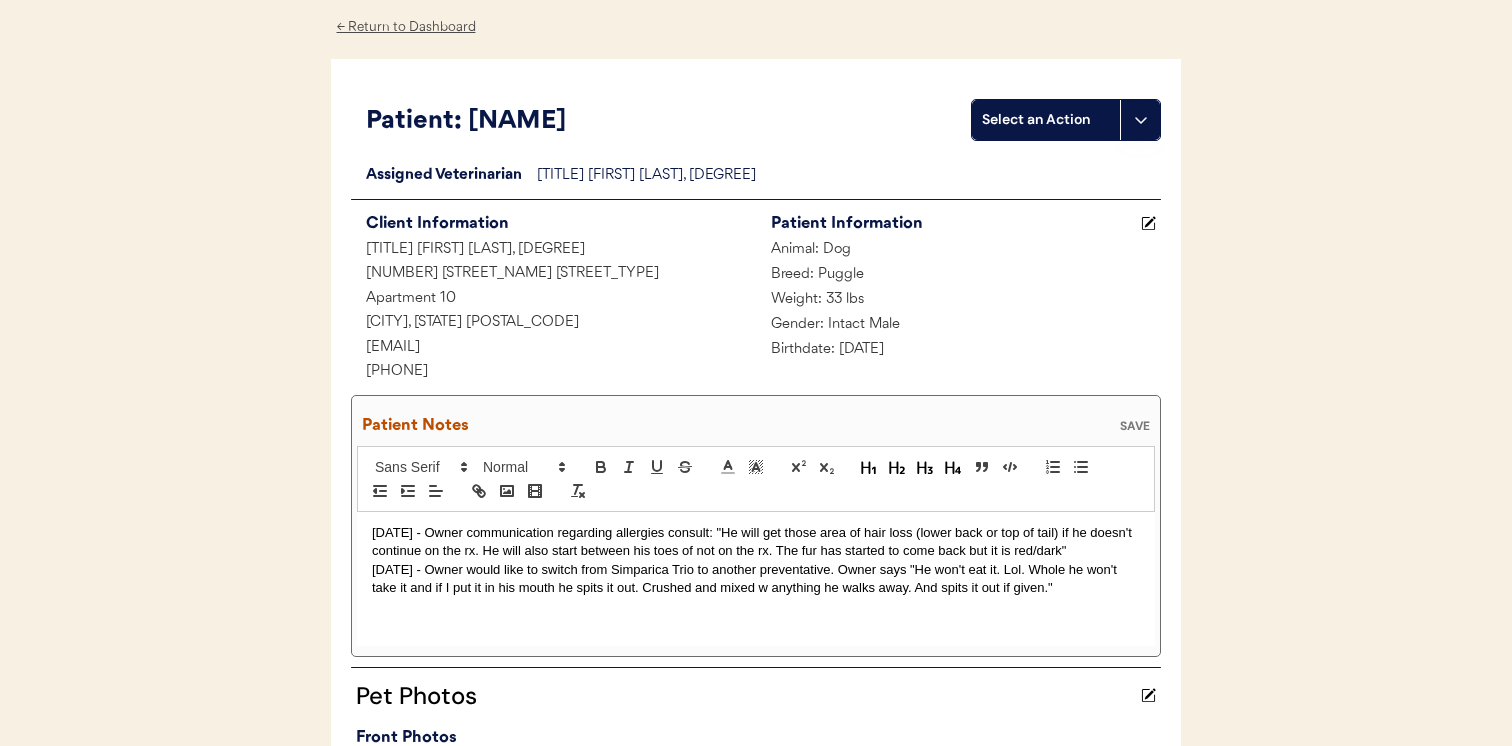 click on "SAVE" at bounding box center (1135, 426) 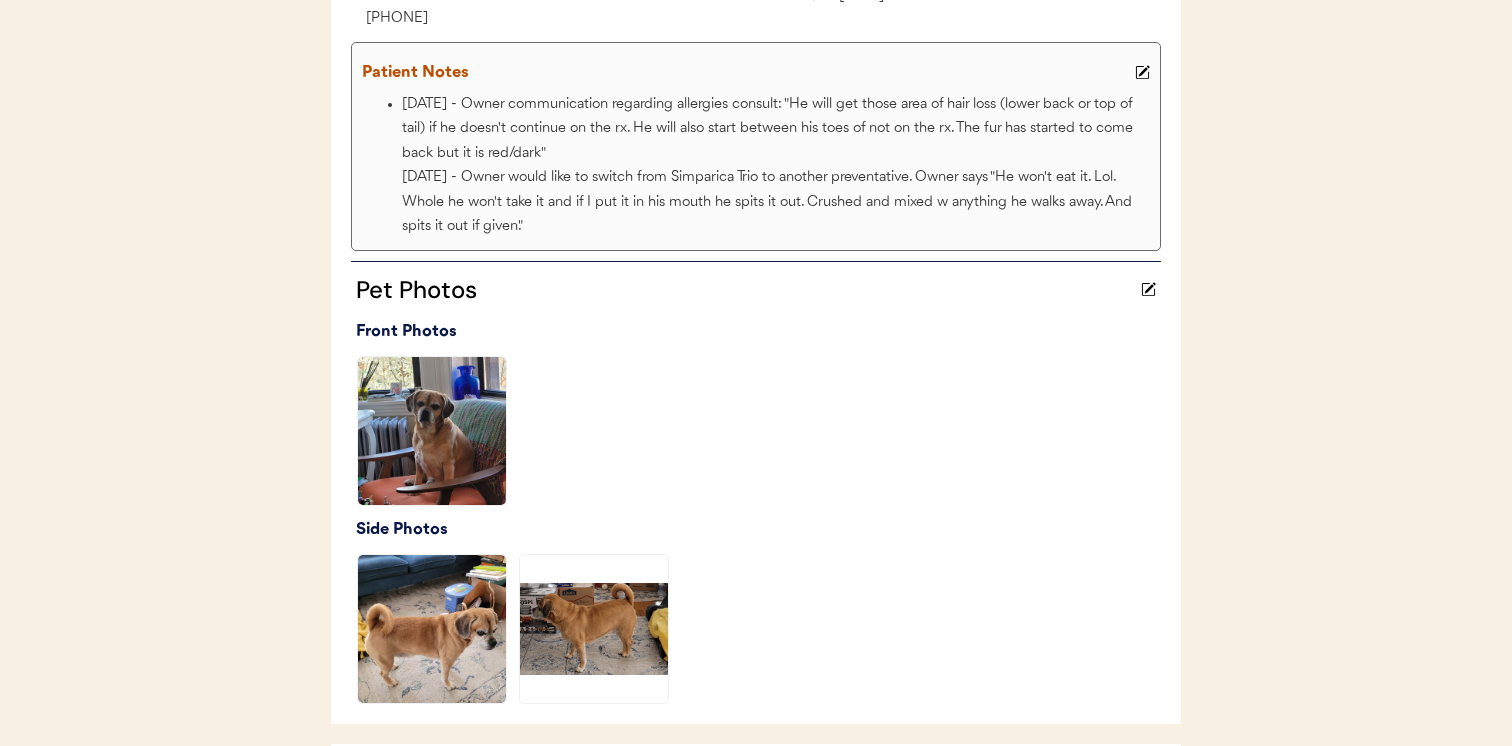 scroll, scrollTop: 651, scrollLeft: 0, axis: vertical 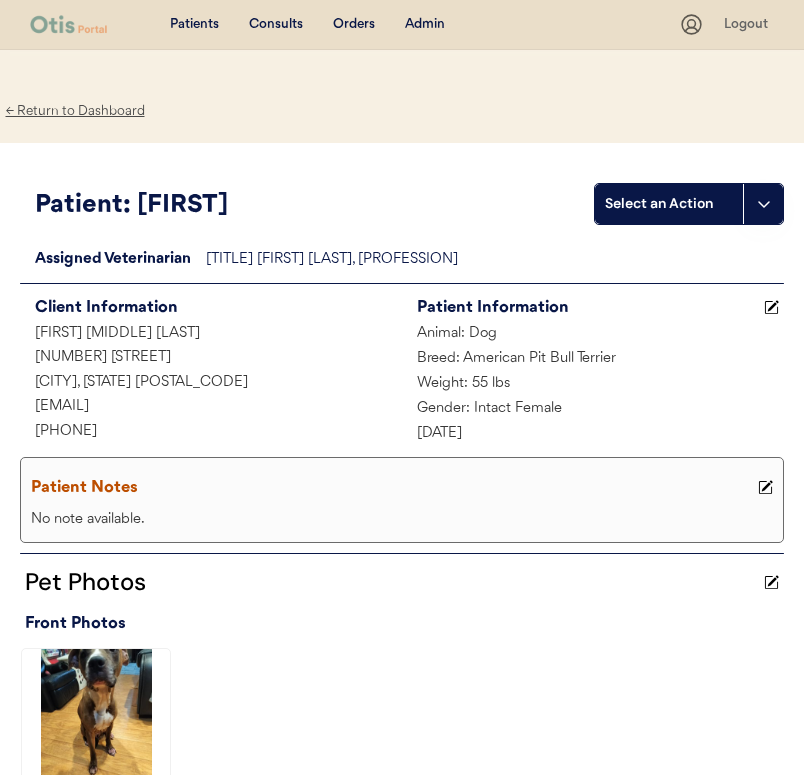 click on "Admin" at bounding box center (425, 25) 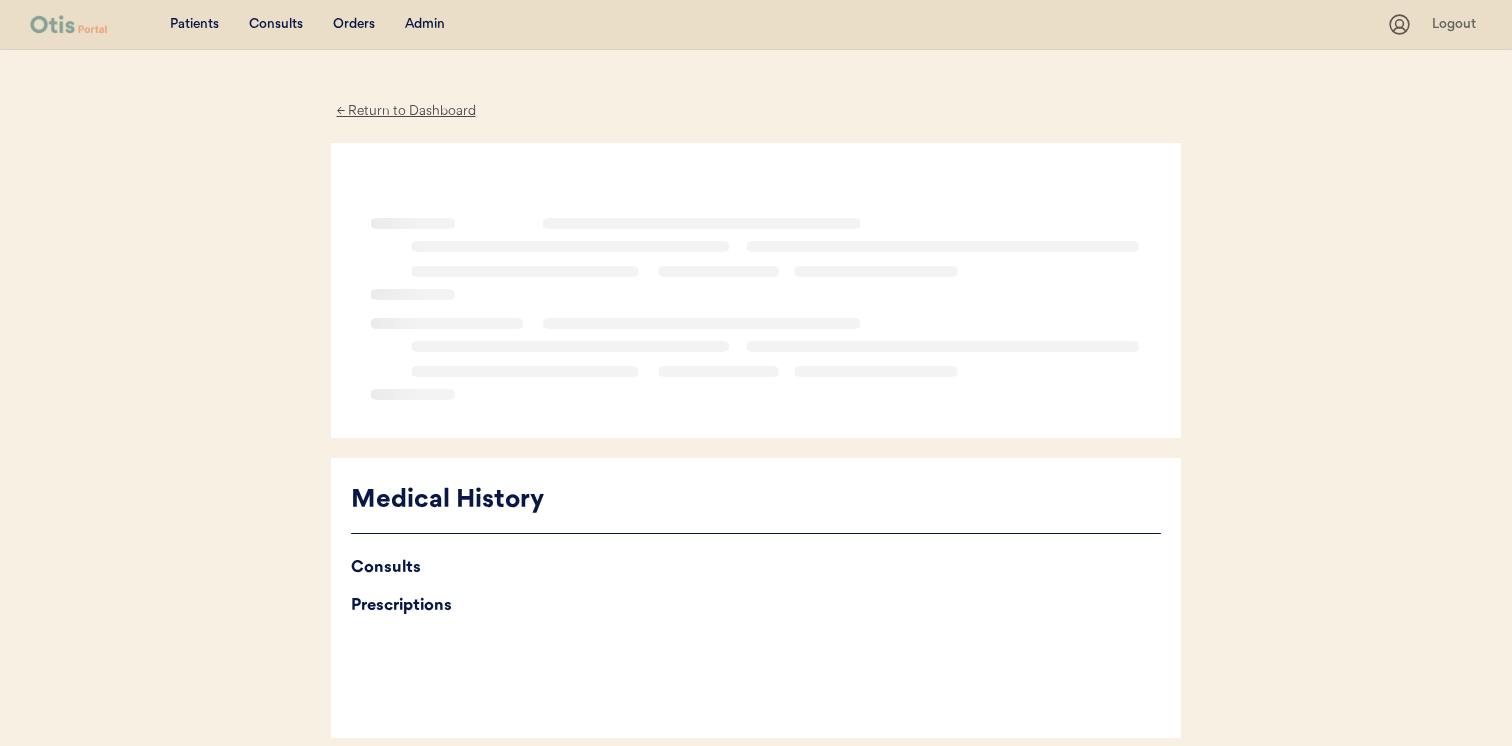 scroll, scrollTop: 0, scrollLeft: 0, axis: both 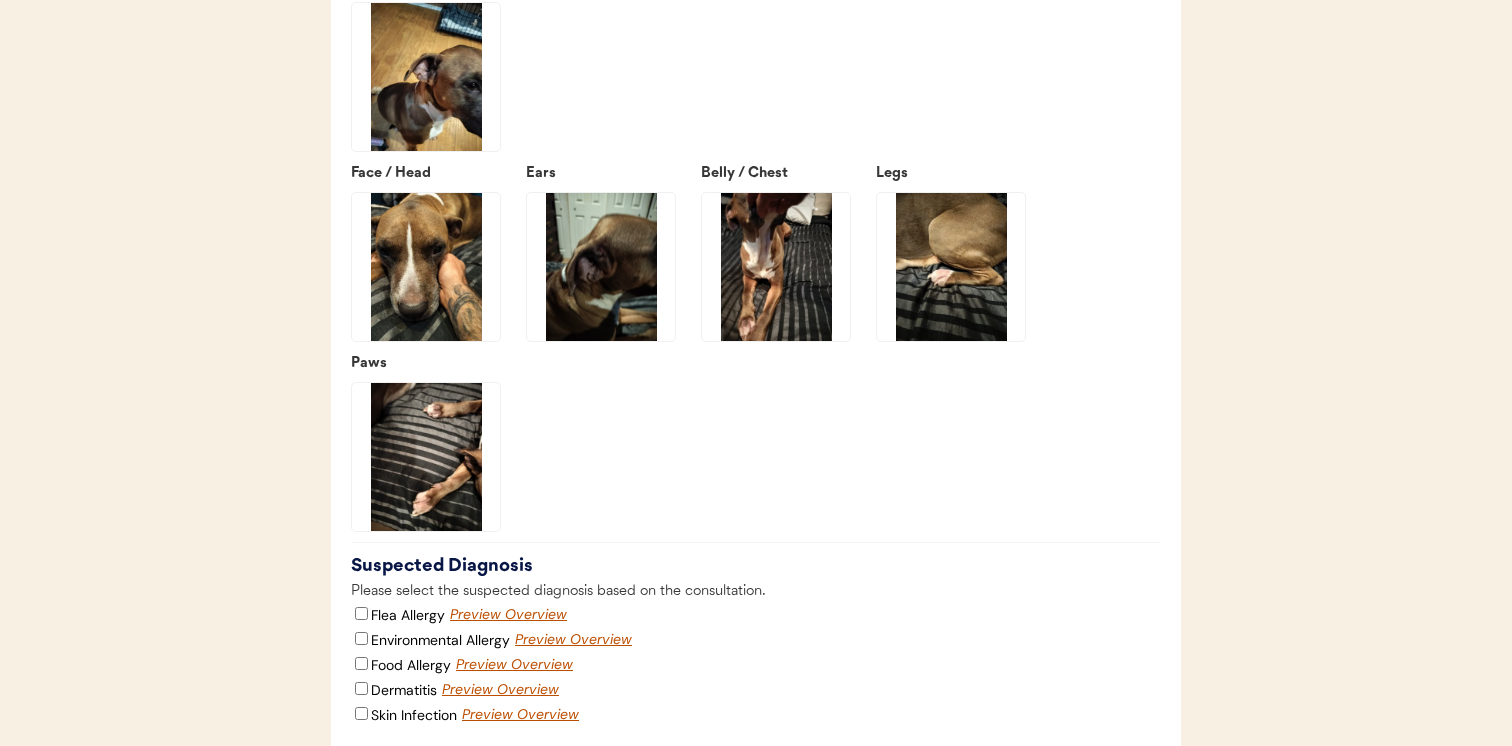 click 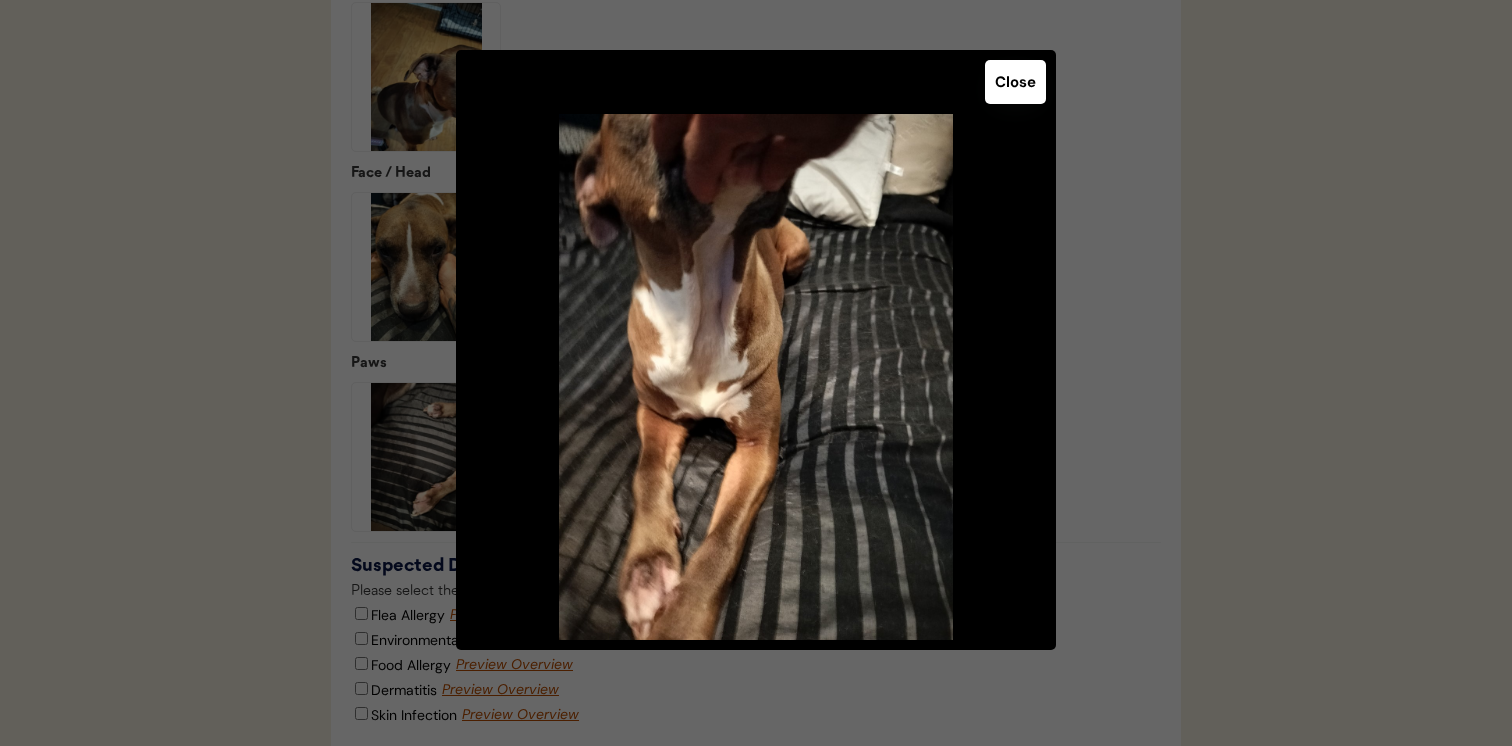 click on "Close" at bounding box center (1015, 82) 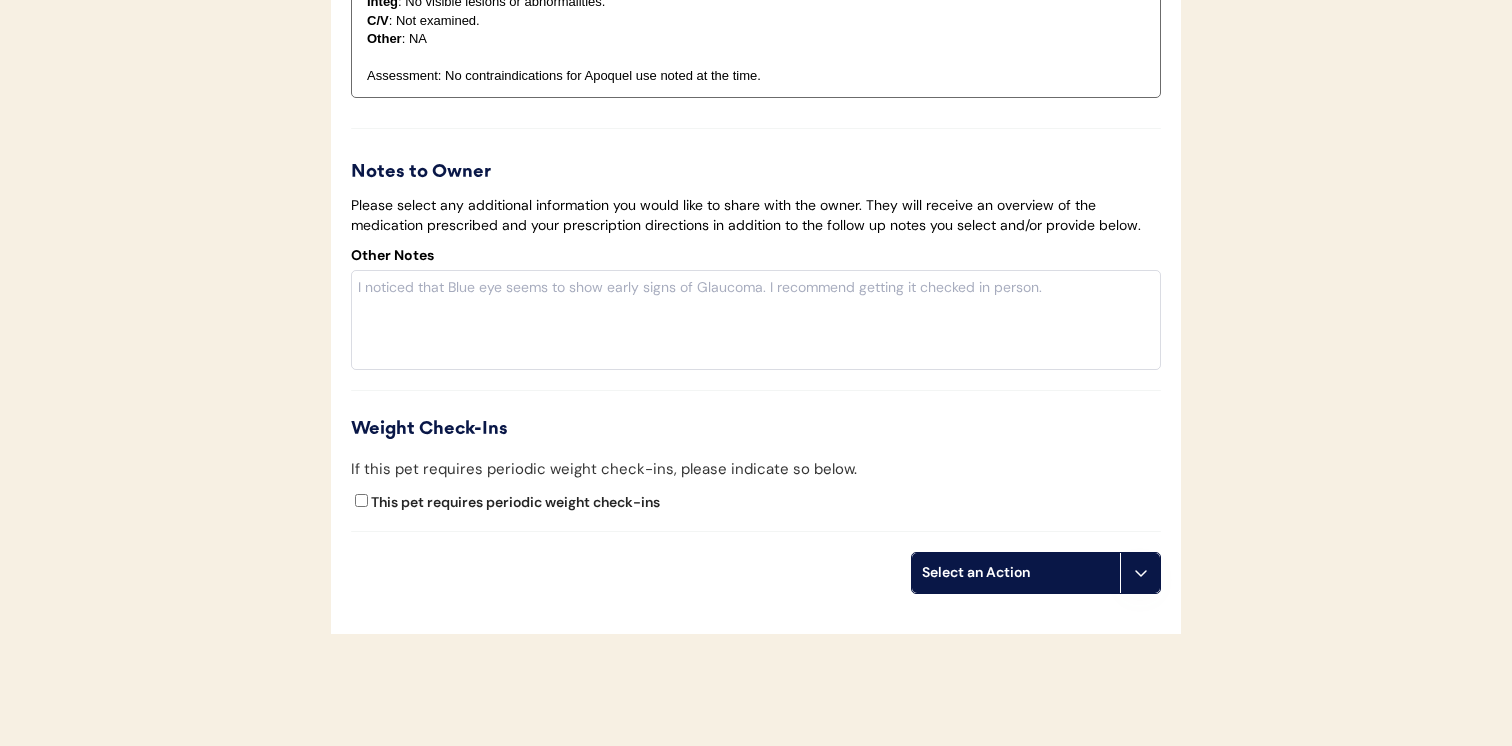 scroll, scrollTop: 3886, scrollLeft: 0, axis: vertical 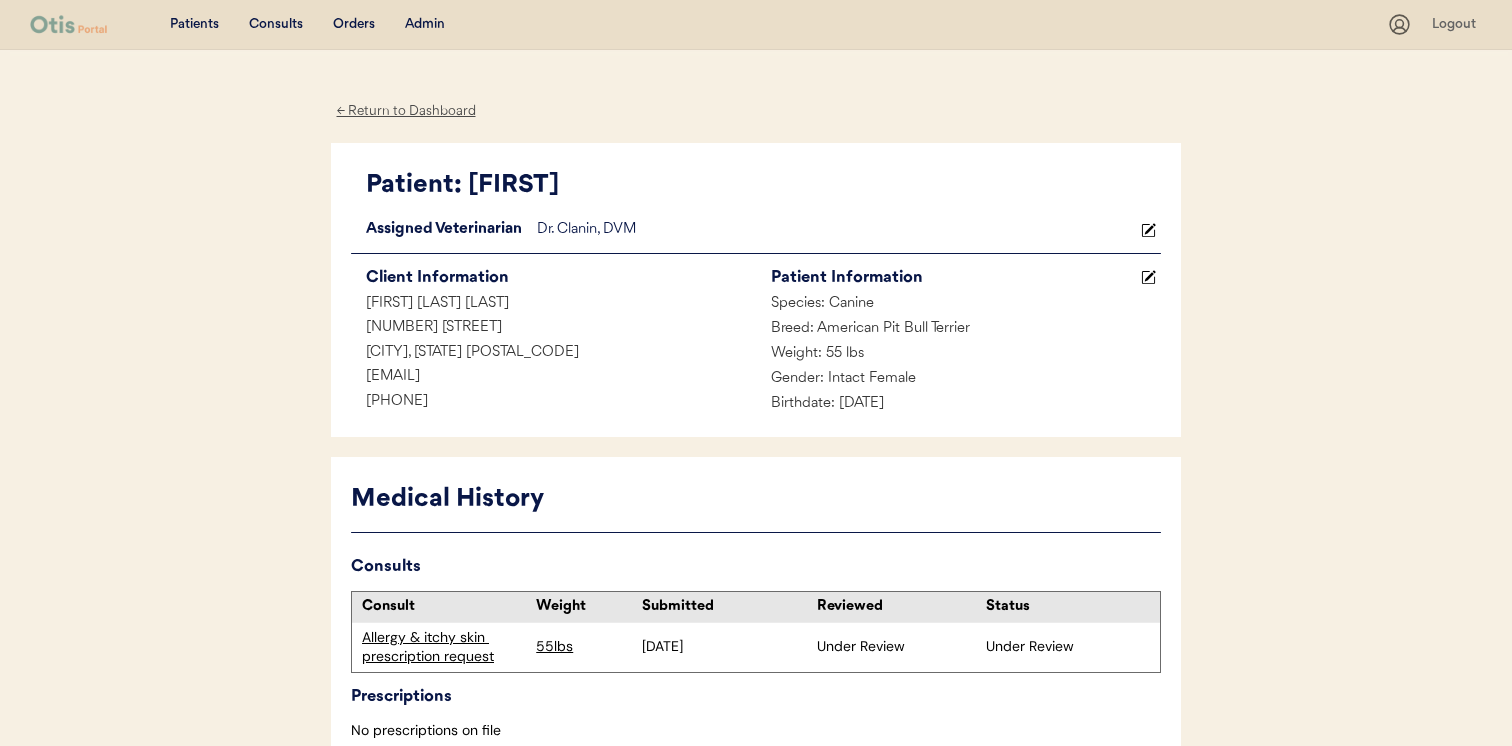 type 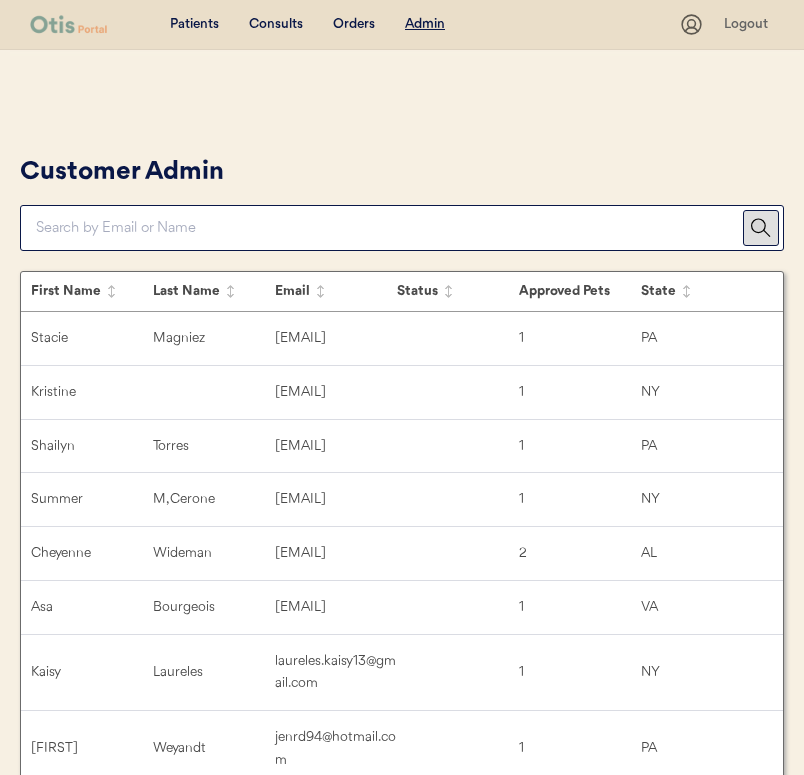 scroll, scrollTop: 0, scrollLeft: 0, axis: both 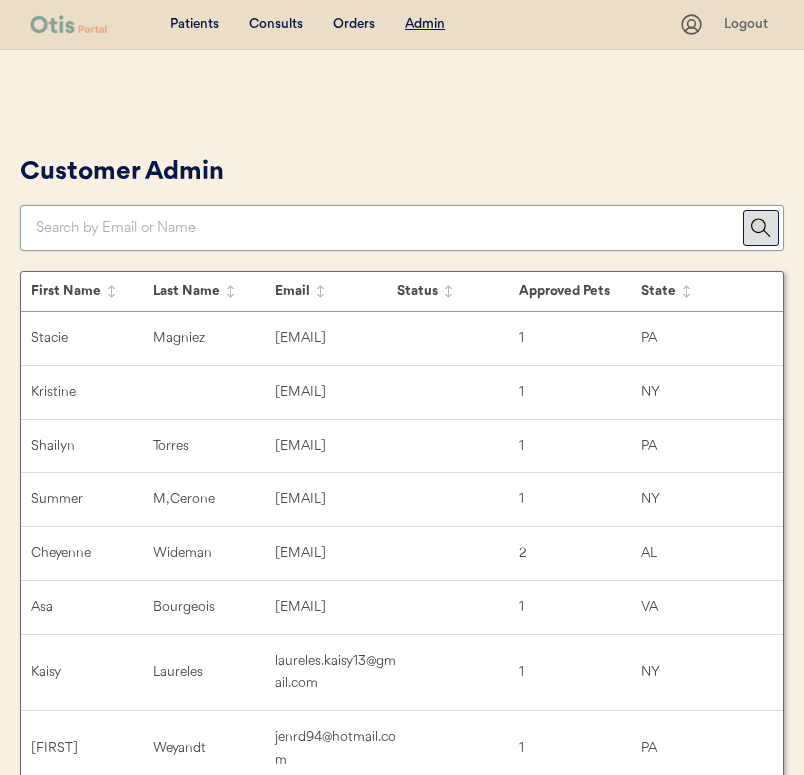 click at bounding box center (389, 228) 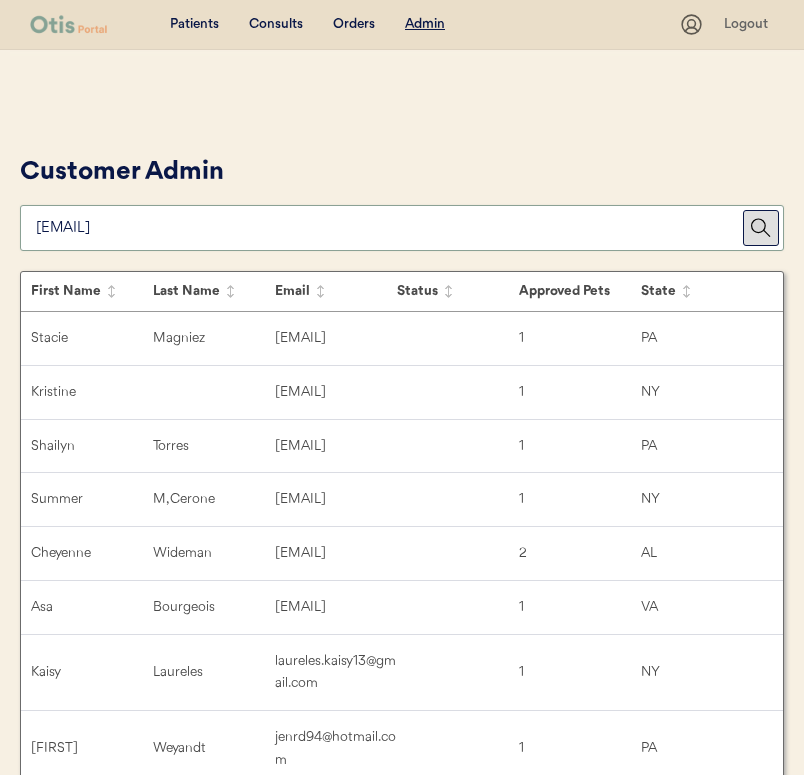 click on "Customer Admin" at bounding box center (402, 200) 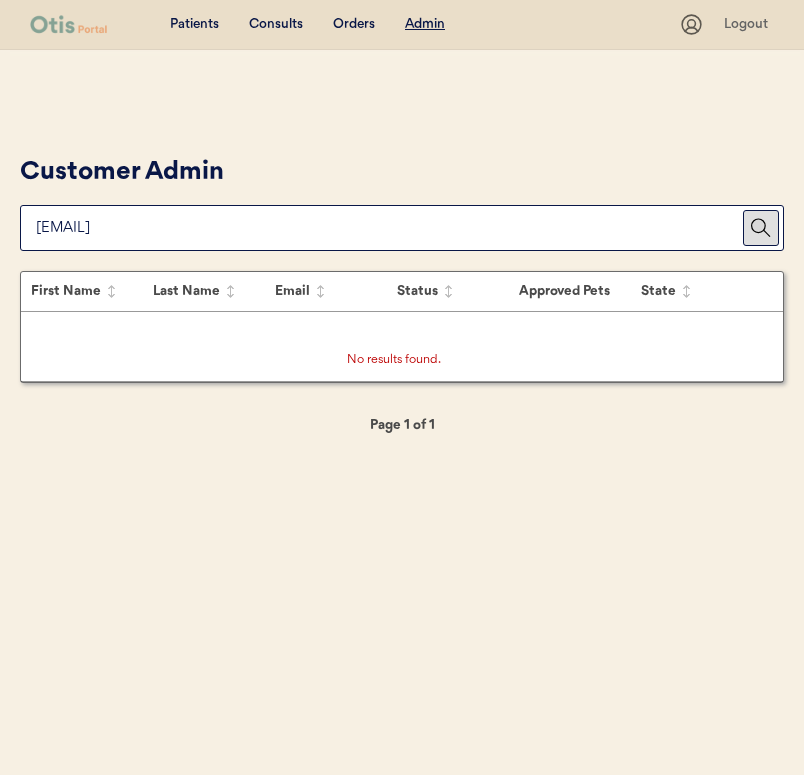 click on "Customer Admin" at bounding box center (402, 200) 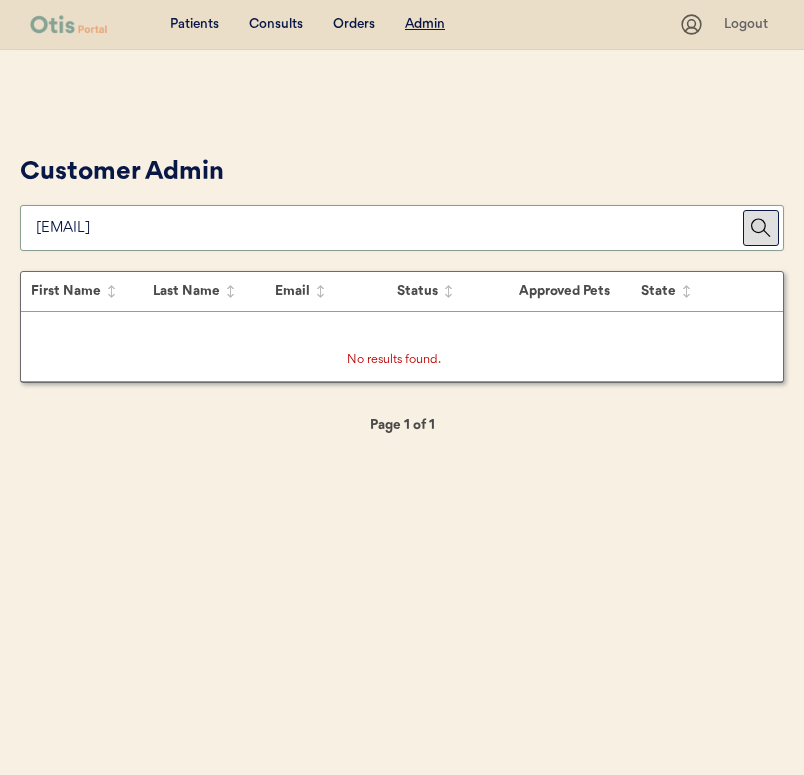 click at bounding box center [389, 228] 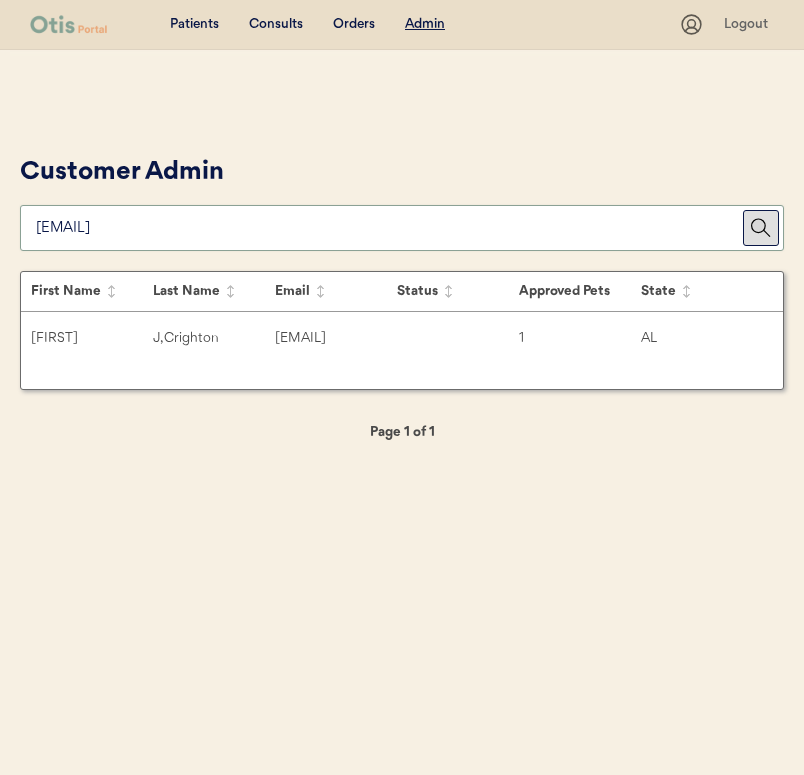 type on "t.crighton75@yahoo.co" 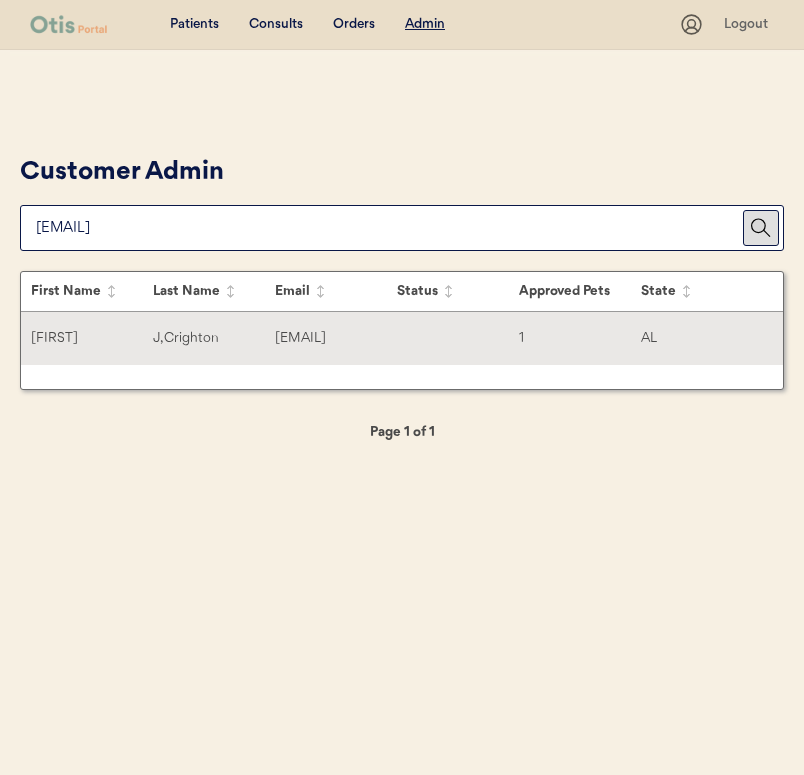 click on "Terry J, Crighton t.crighton75@yahoo.com 1 AL" at bounding box center [402, 338] 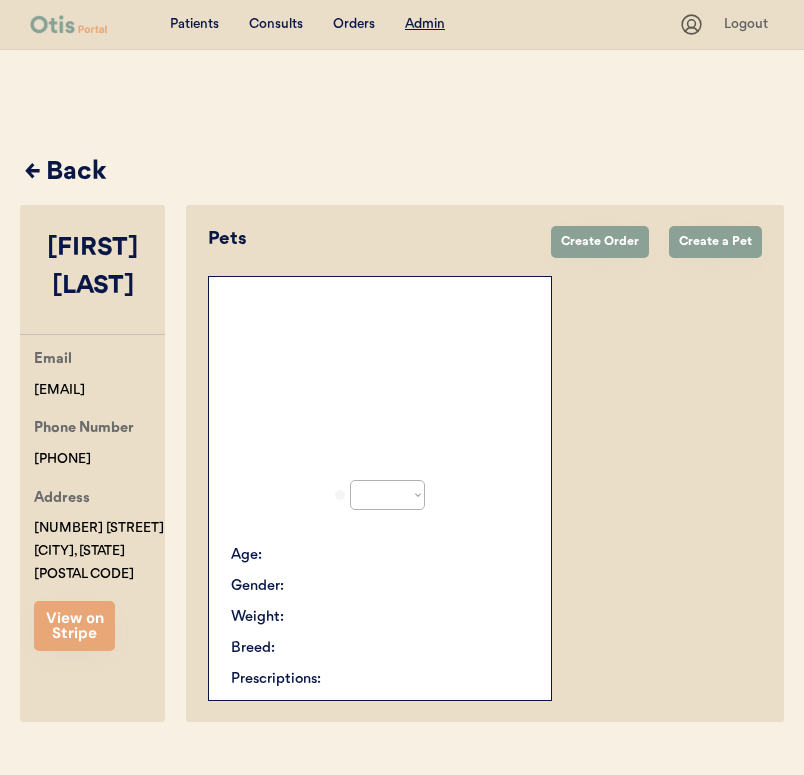 select on "true" 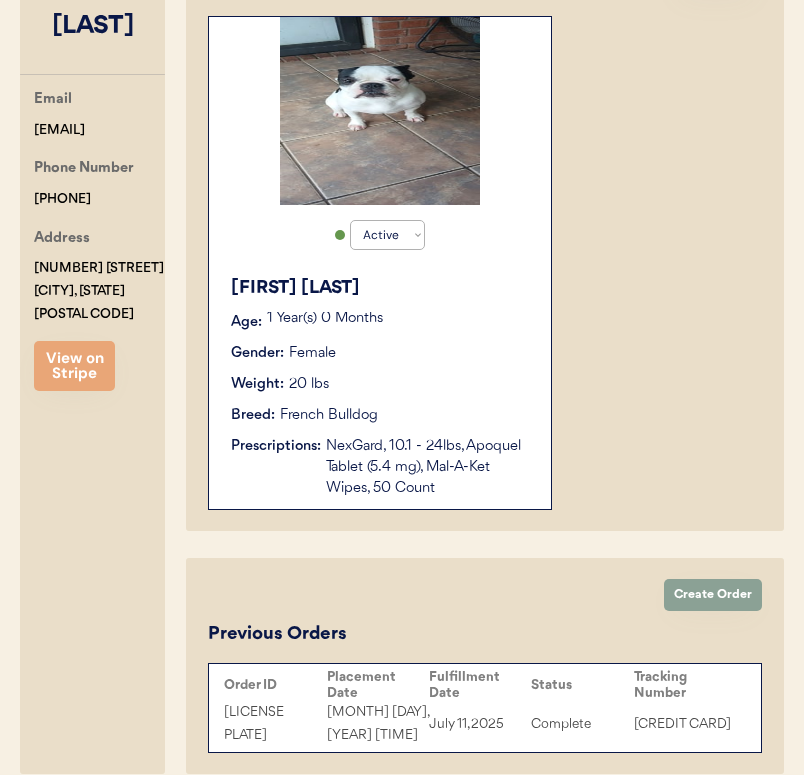 scroll, scrollTop: 0, scrollLeft: 0, axis: both 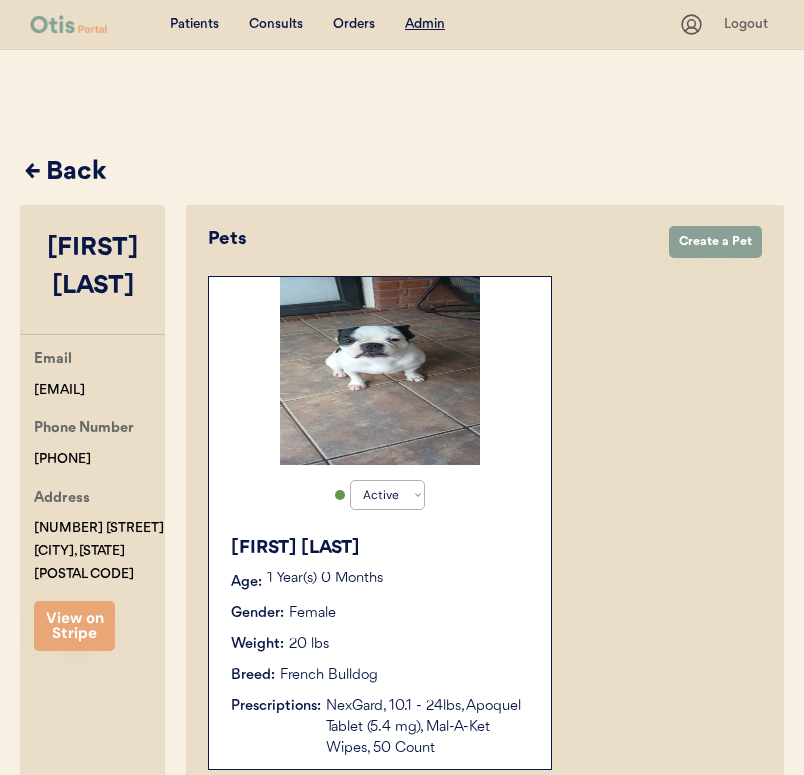 click on "← Back" at bounding box center [404, 173] 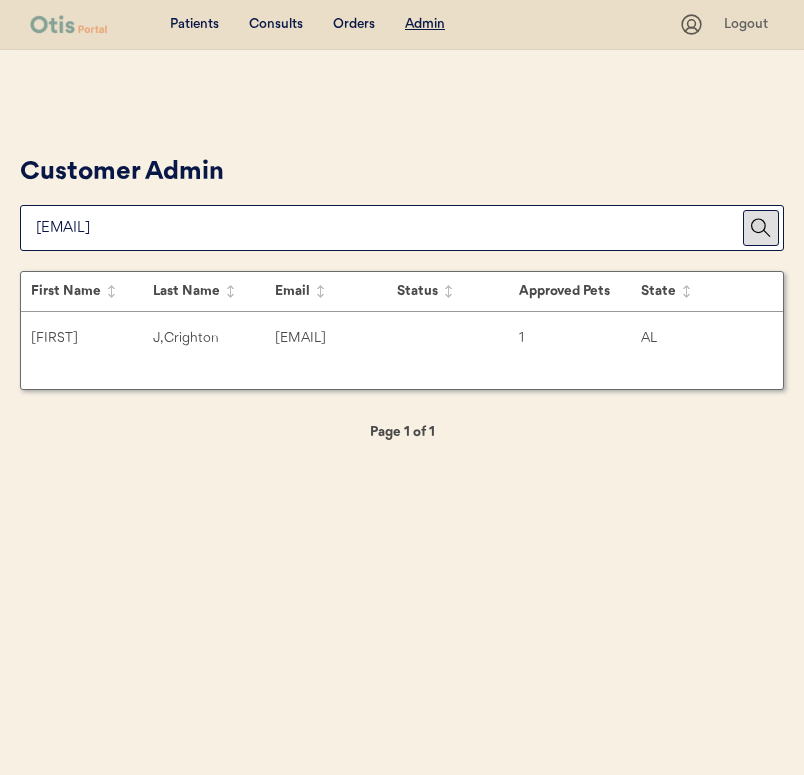 click at bounding box center [389, 228] 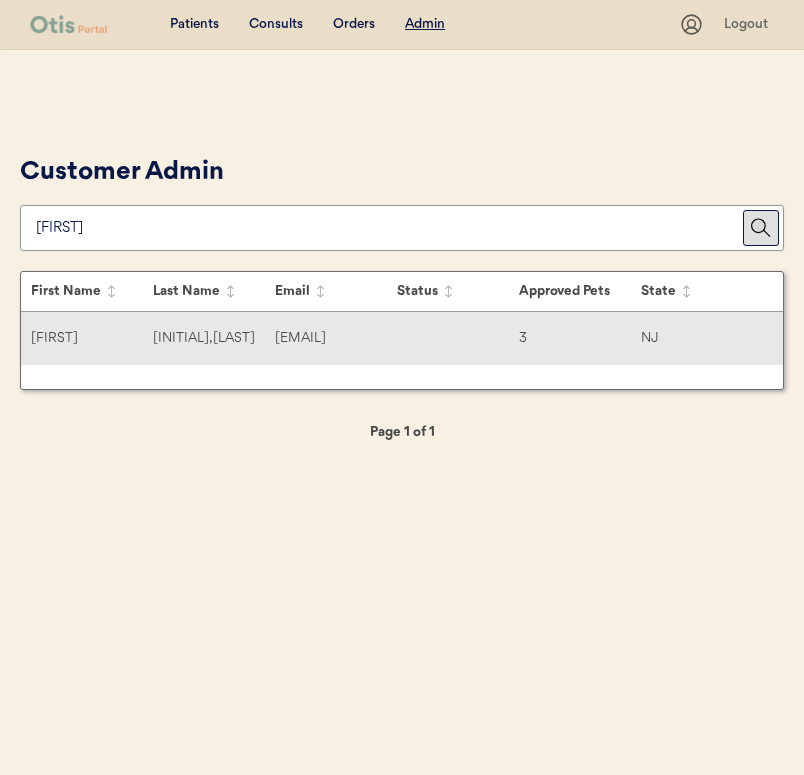 type on "FREDRIC" 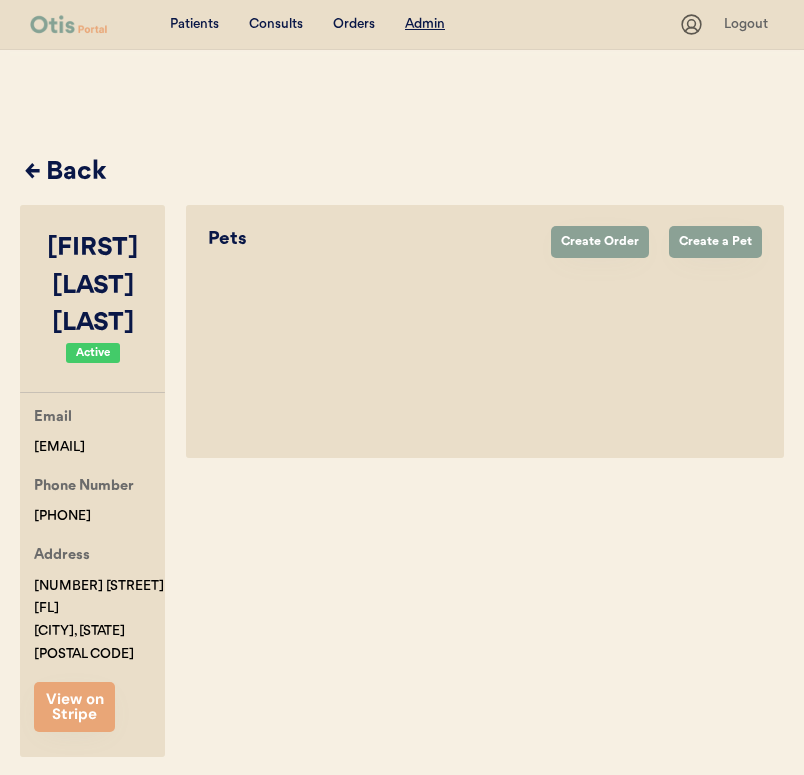 select on "true" 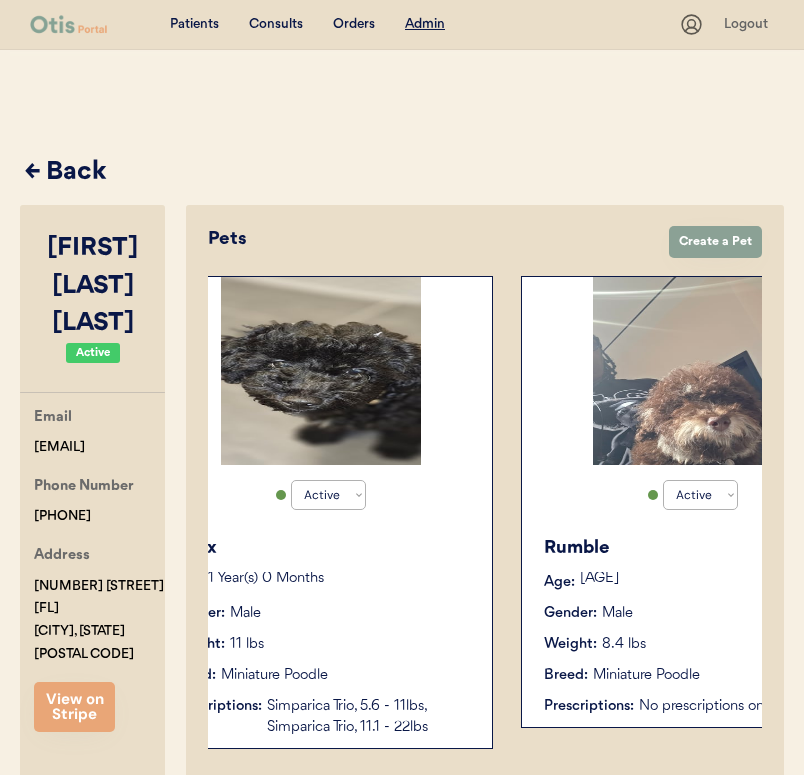 scroll, scrollTop: 0, scrollLeft: 562, axis: horizontal 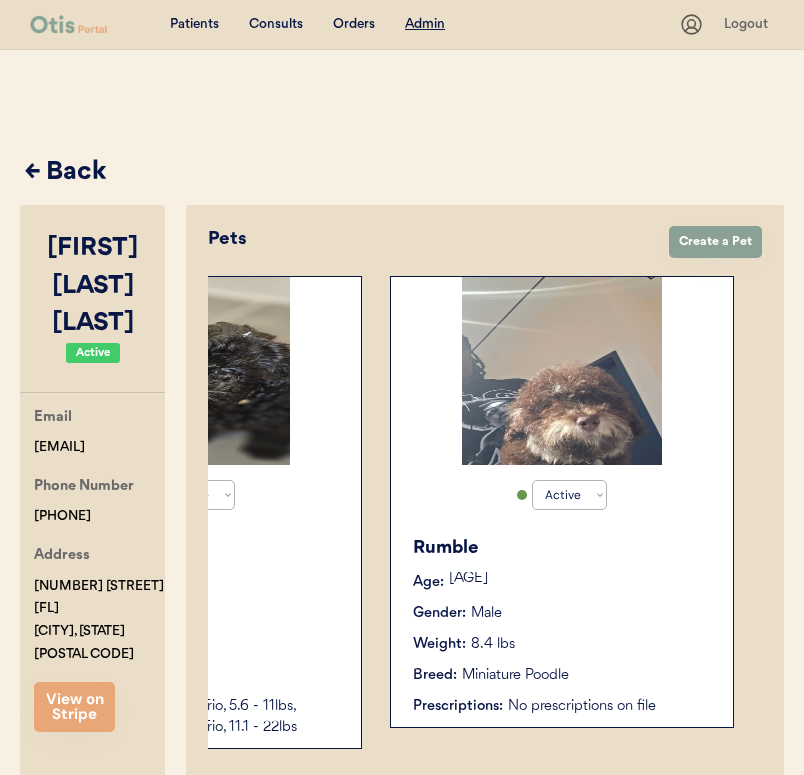 click on "0 Year(s) 4 Months" at bounding box center [581, 579] 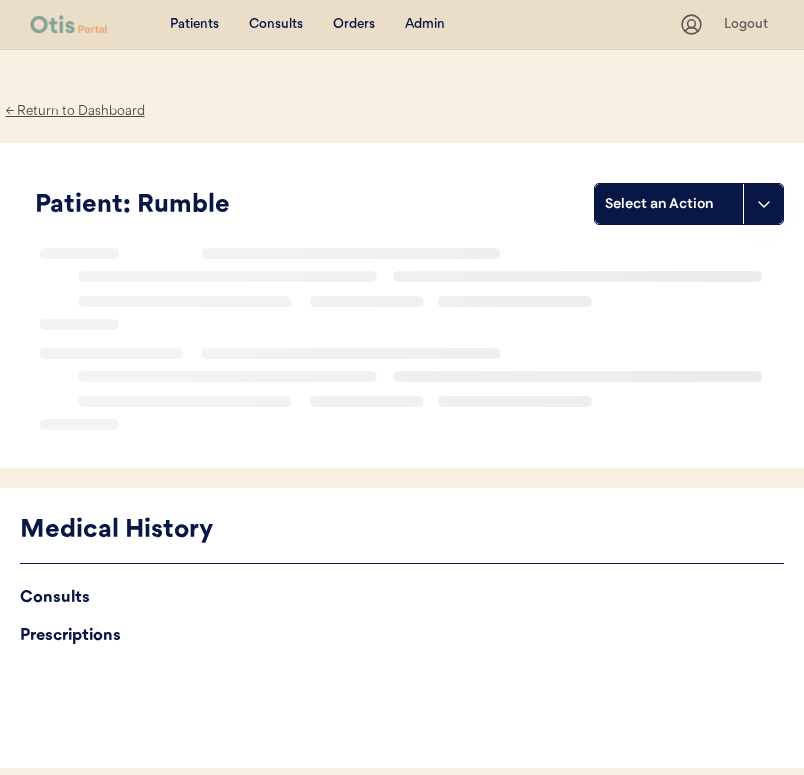 scroll, scrollTop: 0, scrollLeft: 0, axis: both 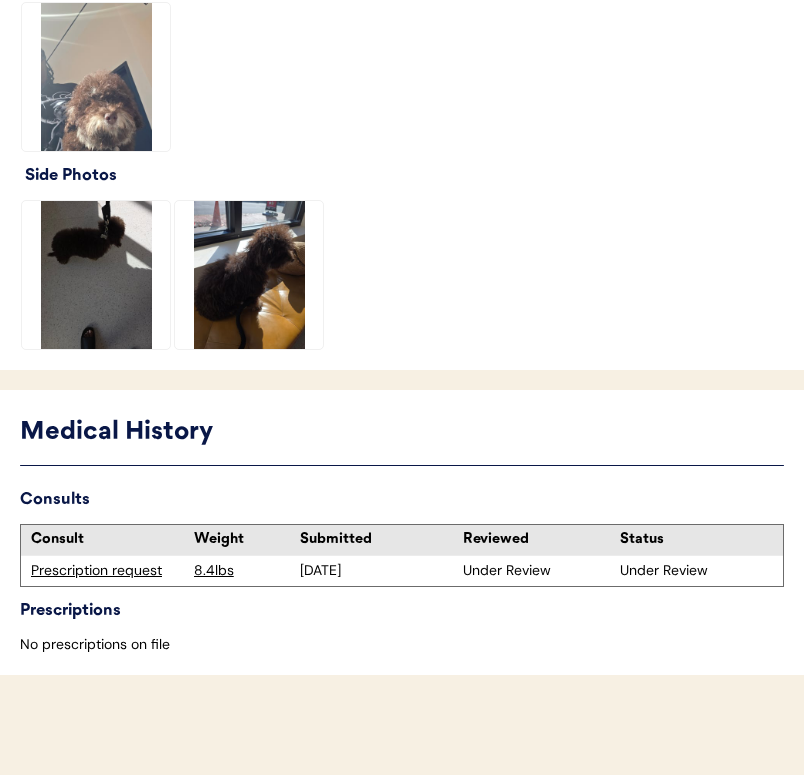 click on "Prescription request" at bounding box center [107, 571] 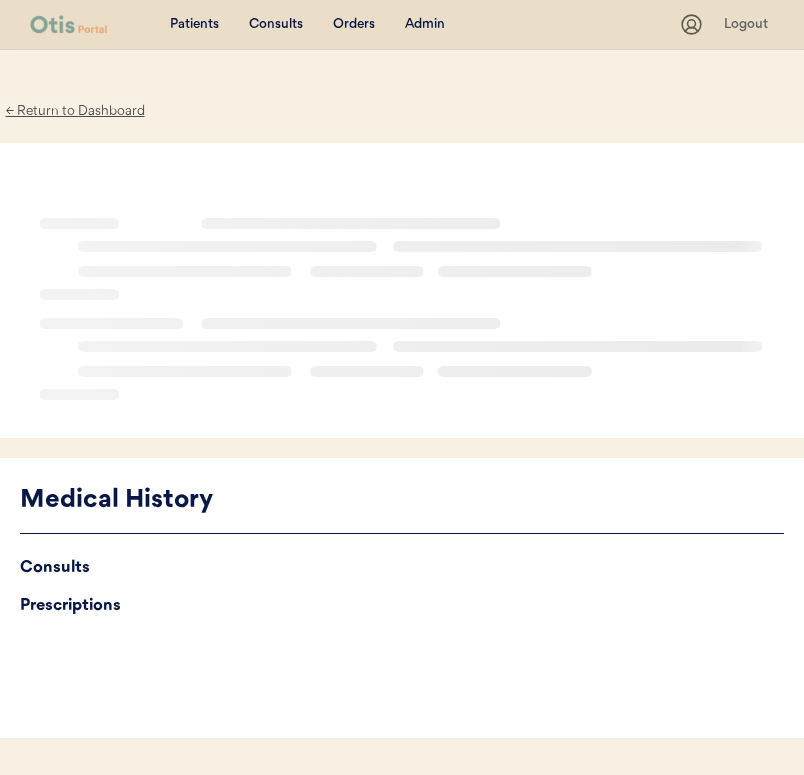 scroll, scrollTop: 0, scrollLeft: 0, axis: both 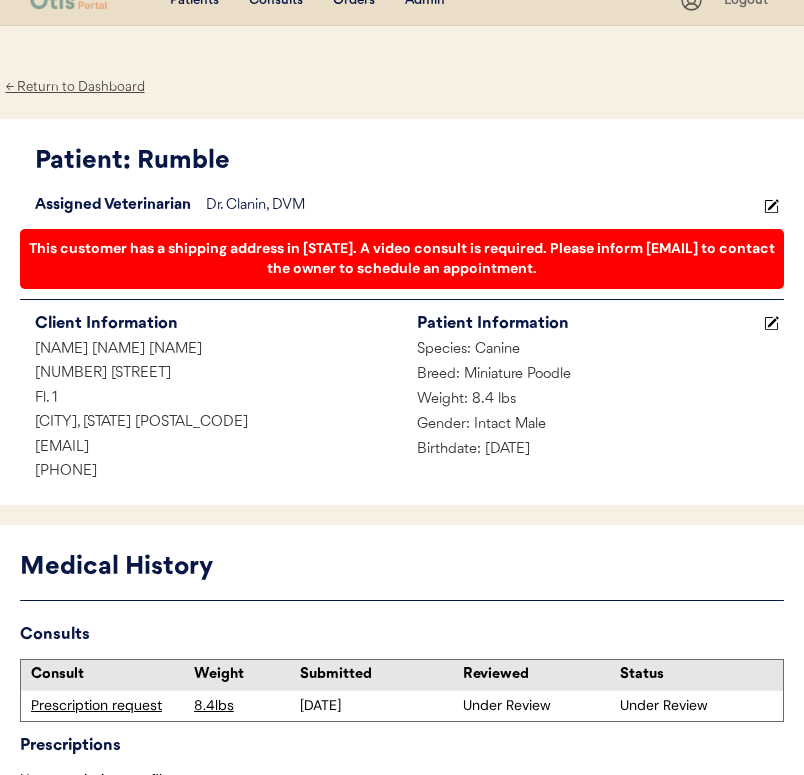 click on "Fredrica C Evans" at bounding box center (211, 350) 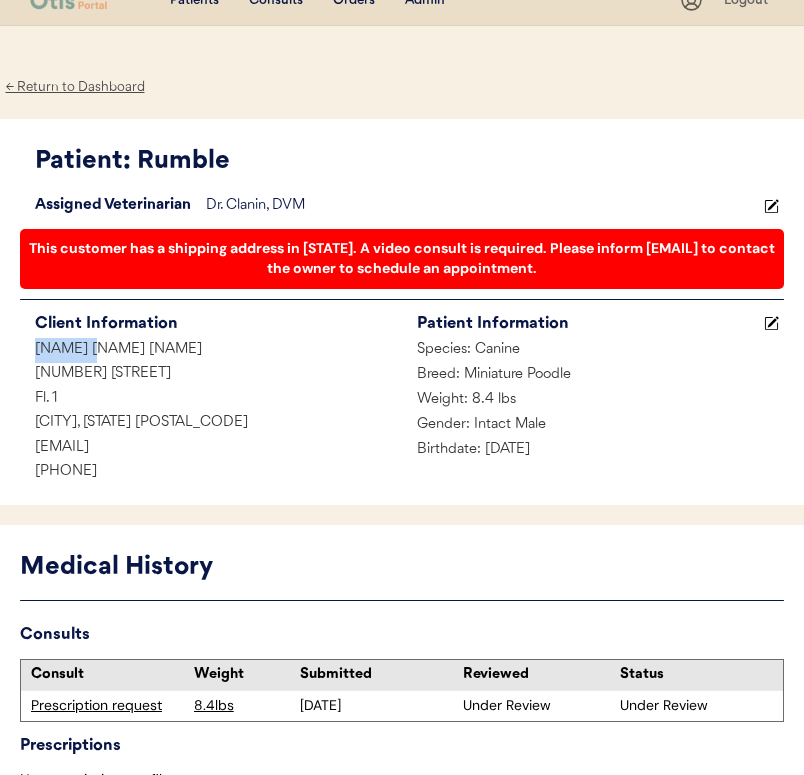 click on "Fredrica C Evans" at bounding box center [211, 350] 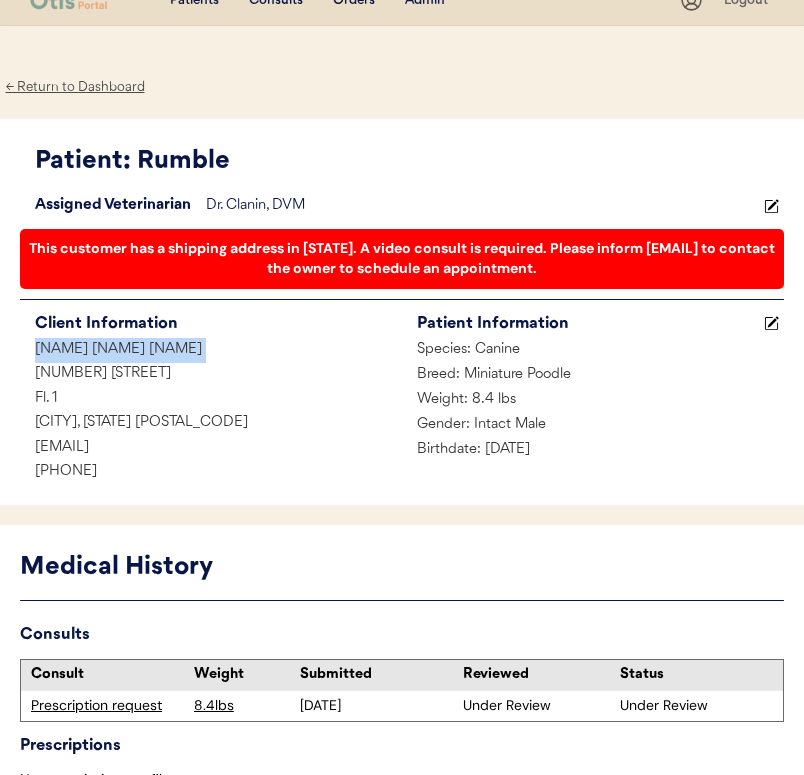 copy on "Fredrica C Evans" 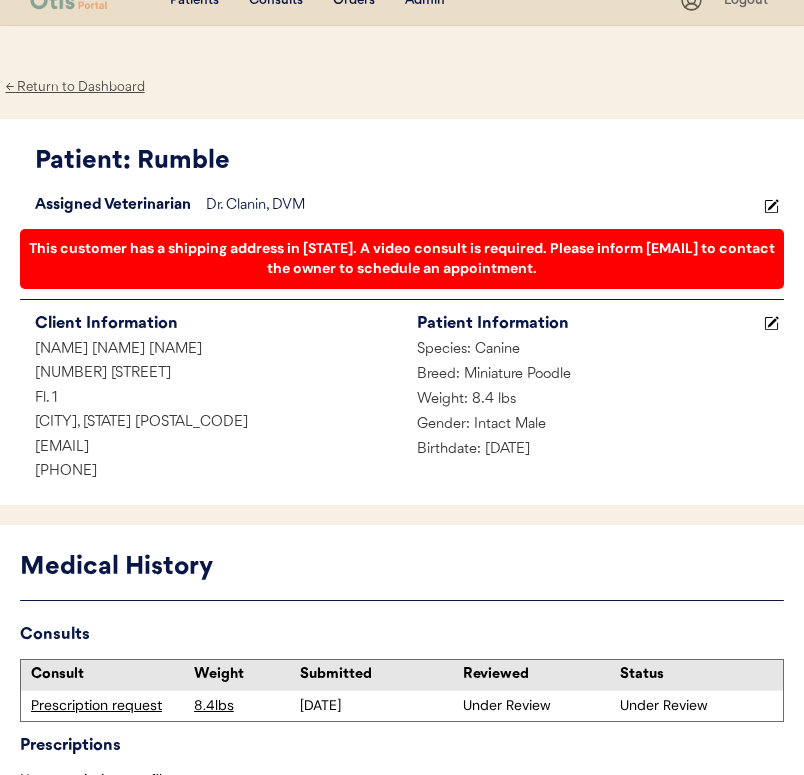 click on "Patient: Rumble" at bounding box center [409, 162] 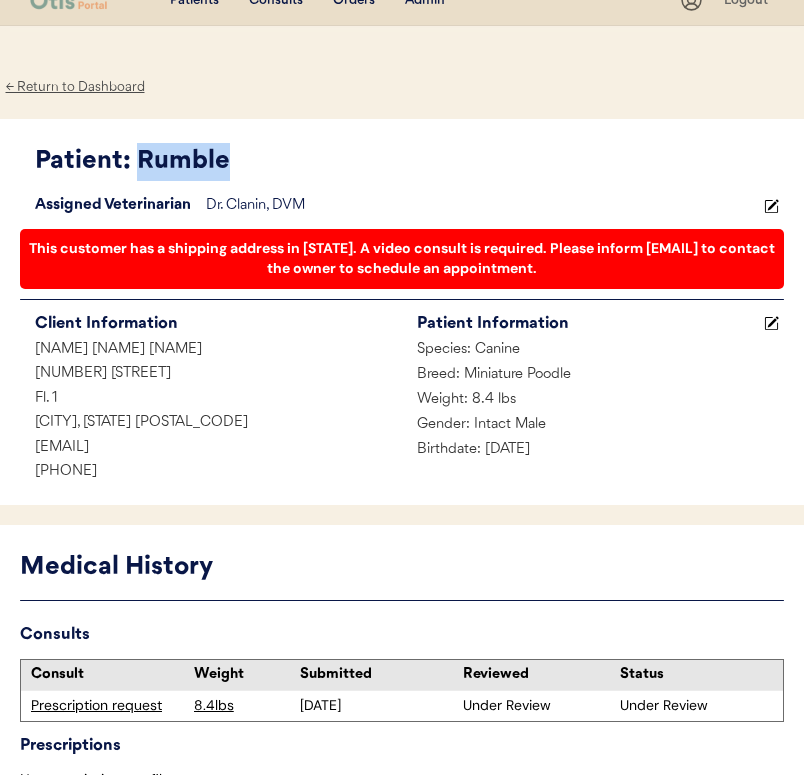 click on "Patient: Rumble" at bounding box center [409, 162] 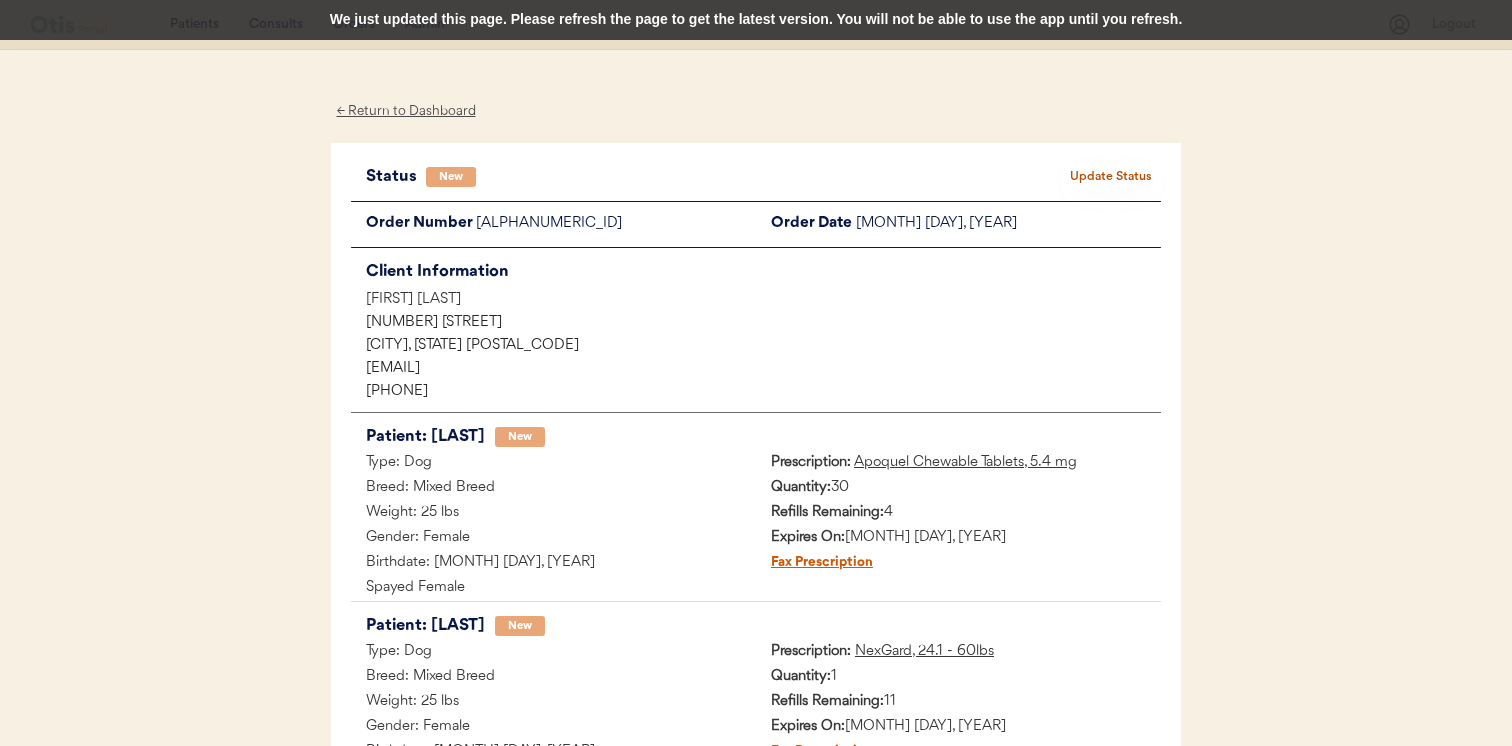 scroll, scrollTop: 253, scrollLeft: 0, axis: vertical 